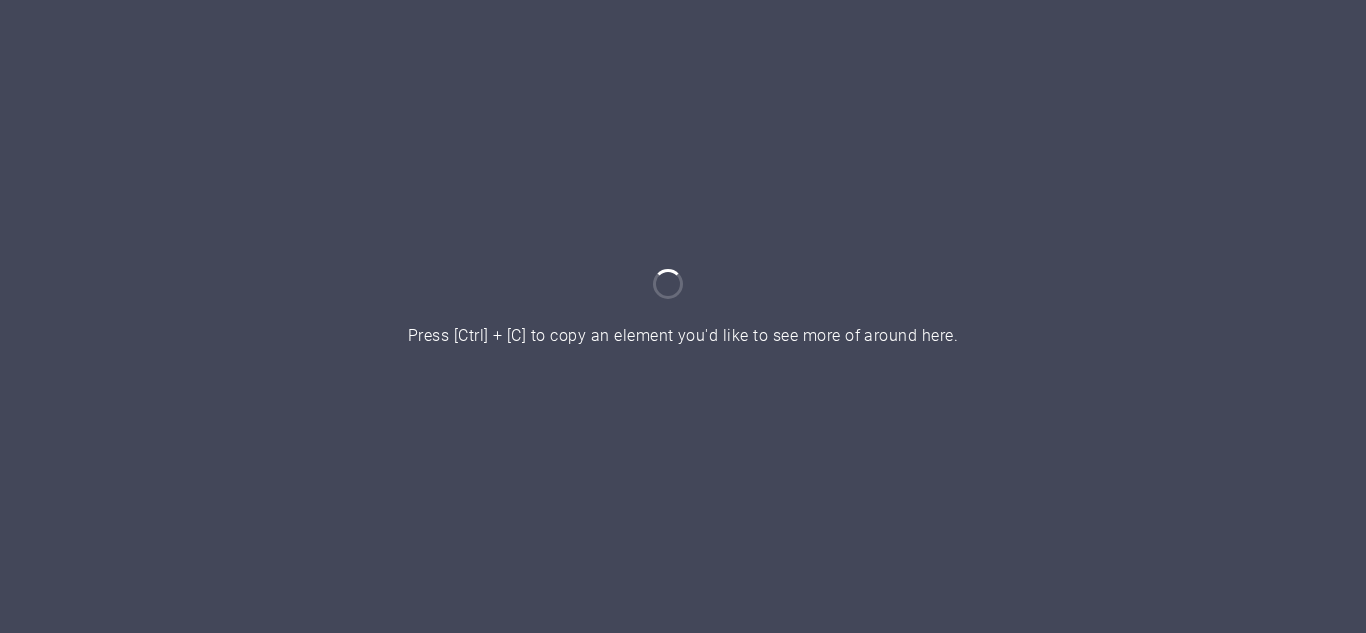 scroll, scrollTop: 0, scrollLeft: 0, axis: both 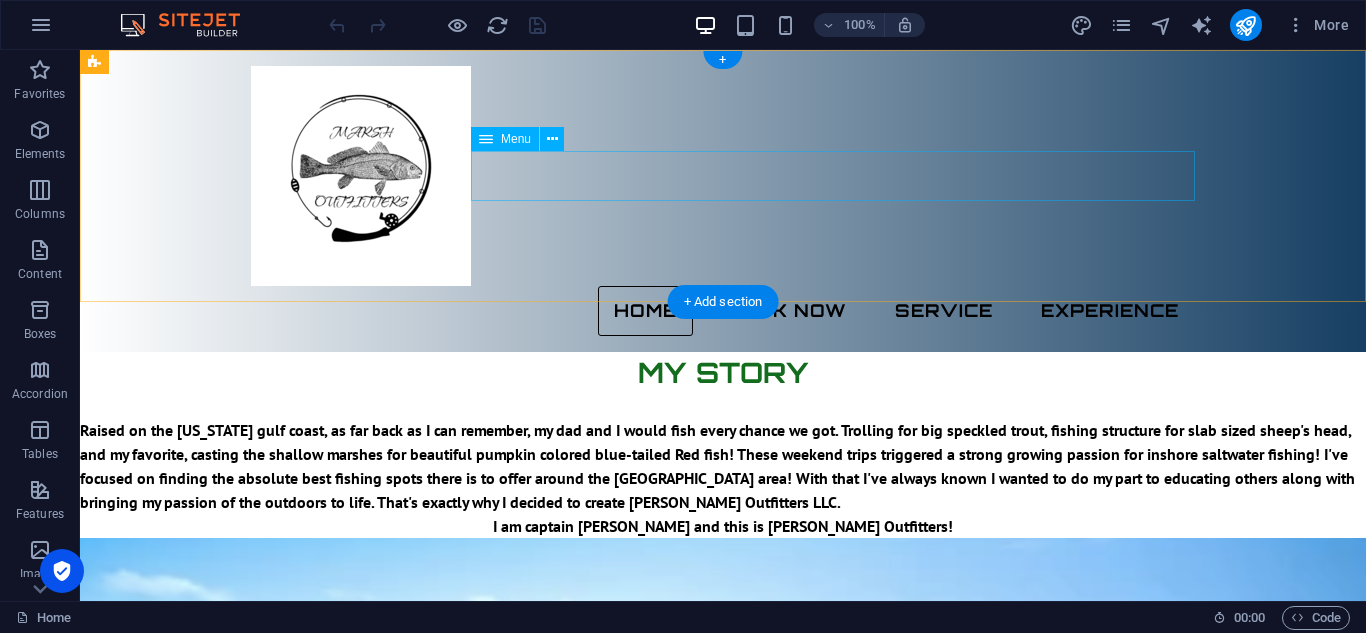 click on "Home Book Now Service Experience" at bounding box center [723, 311] 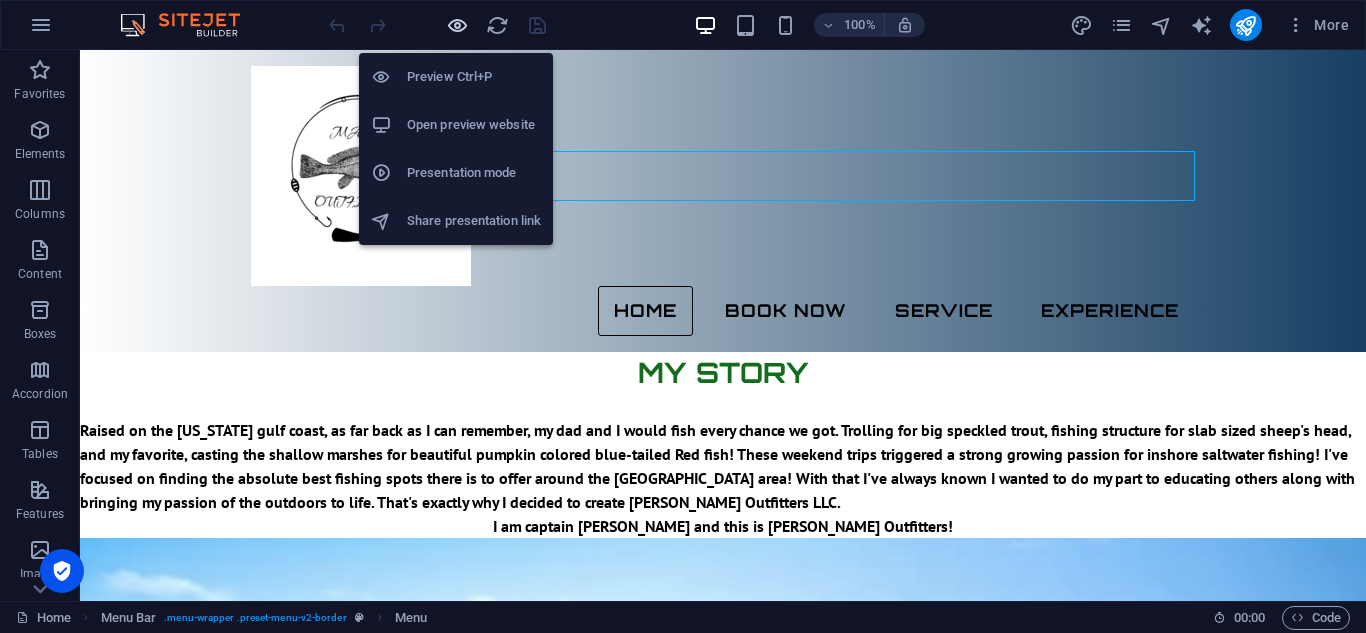 click at bounding box center (457, 25) 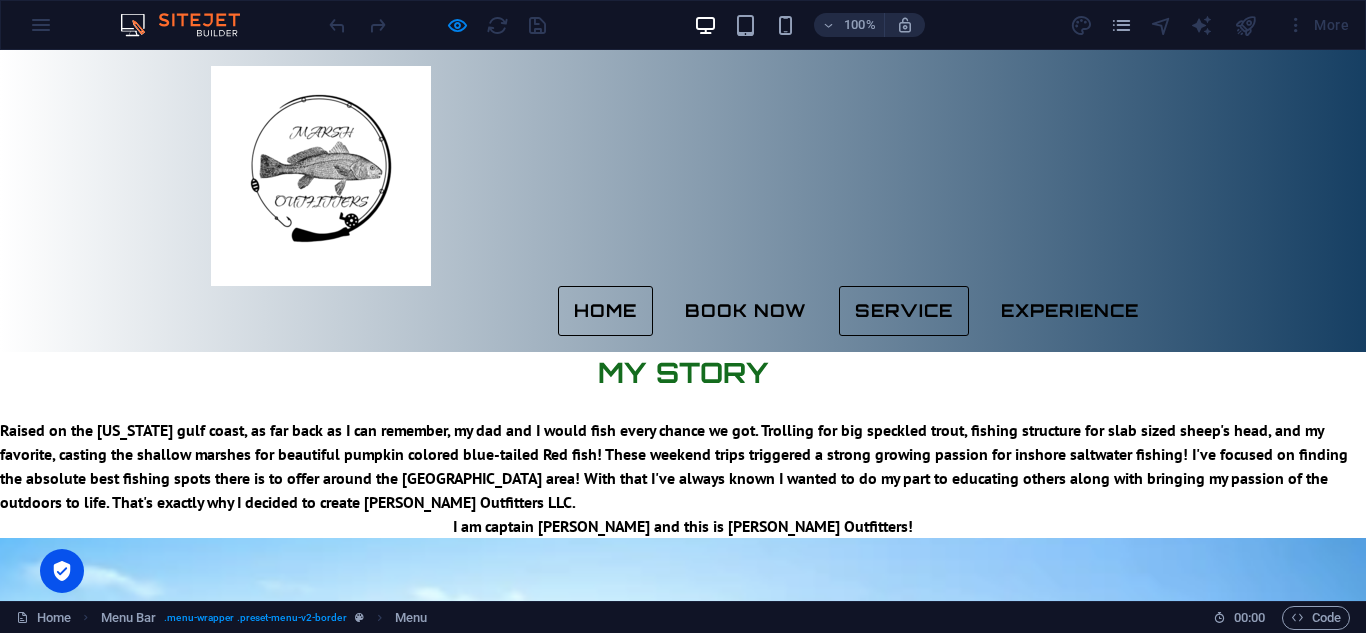 click on "Service" at bounding box center [904, 311] 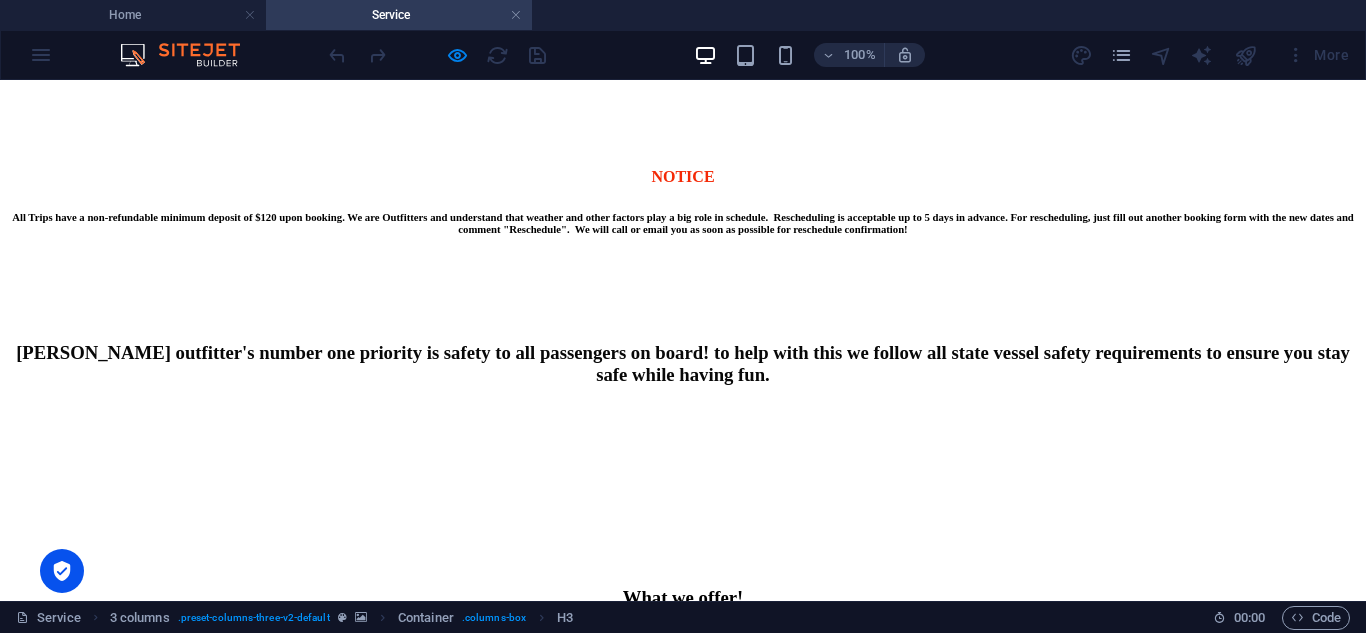 scroll, scrollTop: 852, scrollLeft: 0, axis: vertical 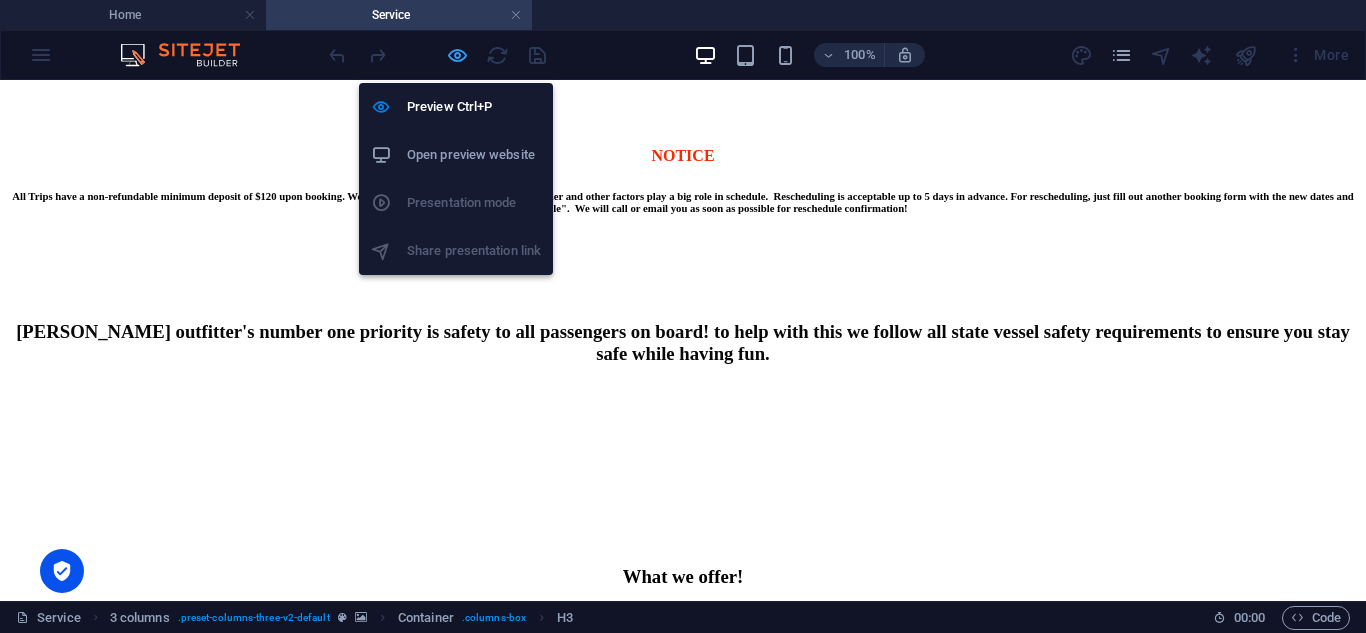 click at bounding box center [457, 55] 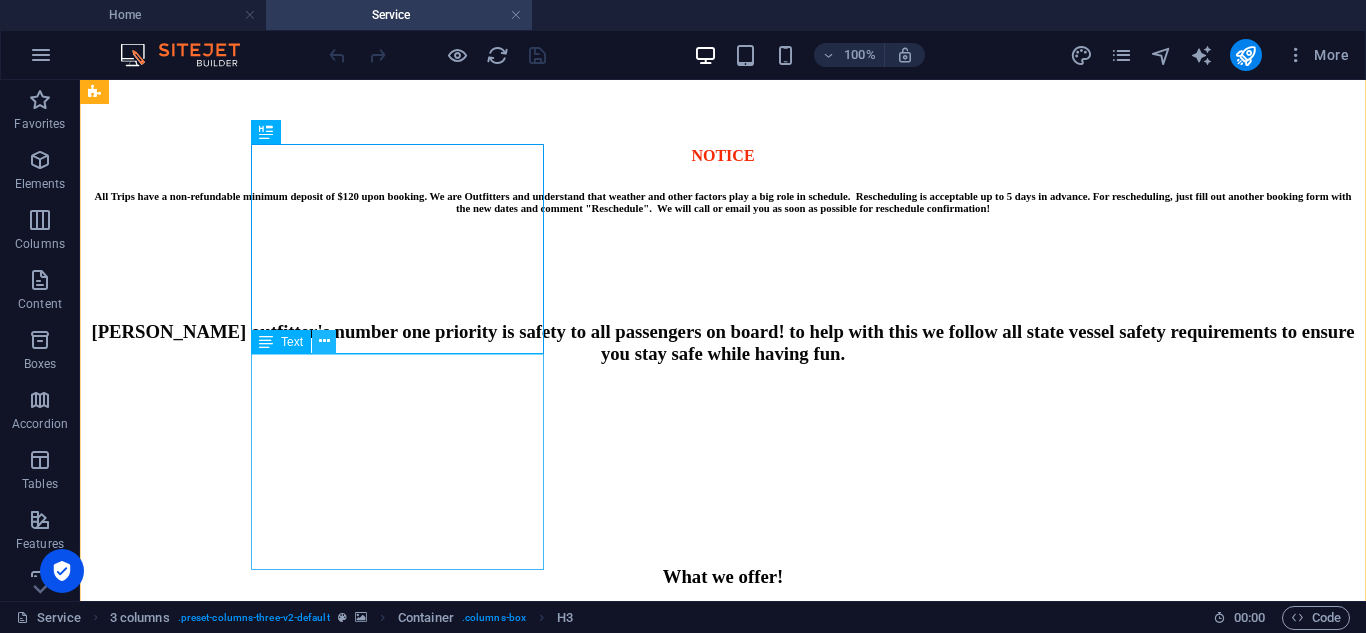 click at bounding box center (324, 341) 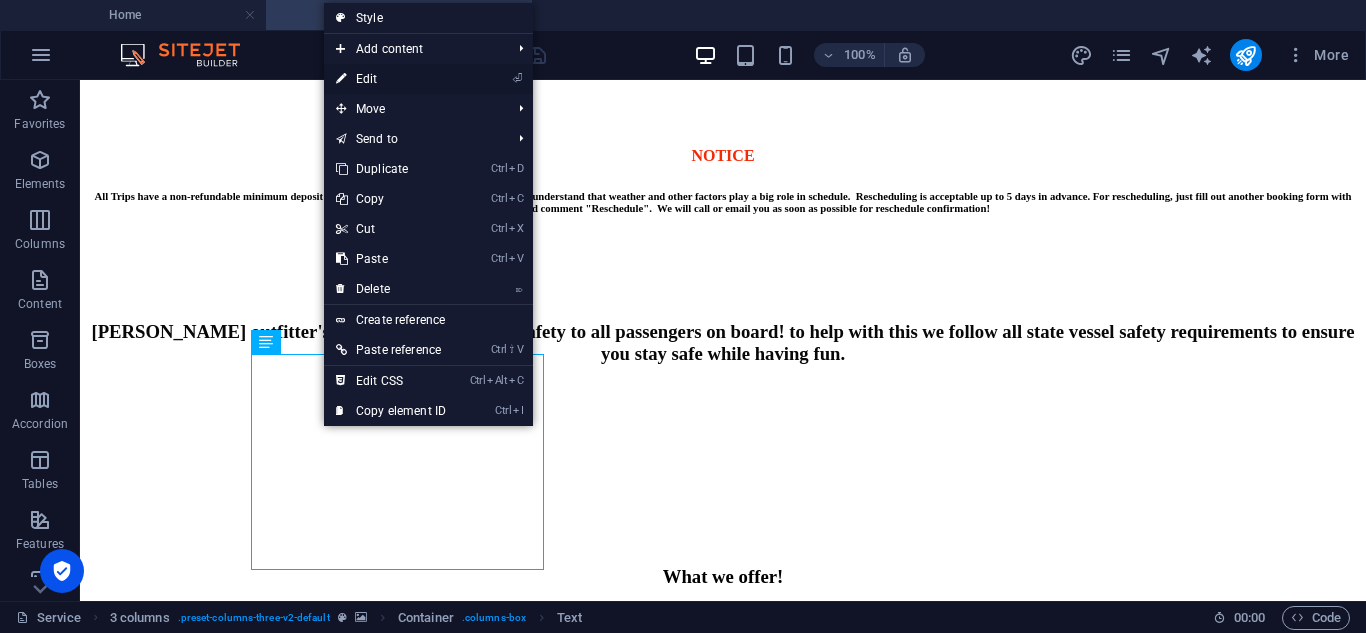 click on "⏎  Edit" at bounding box center (391, 79) 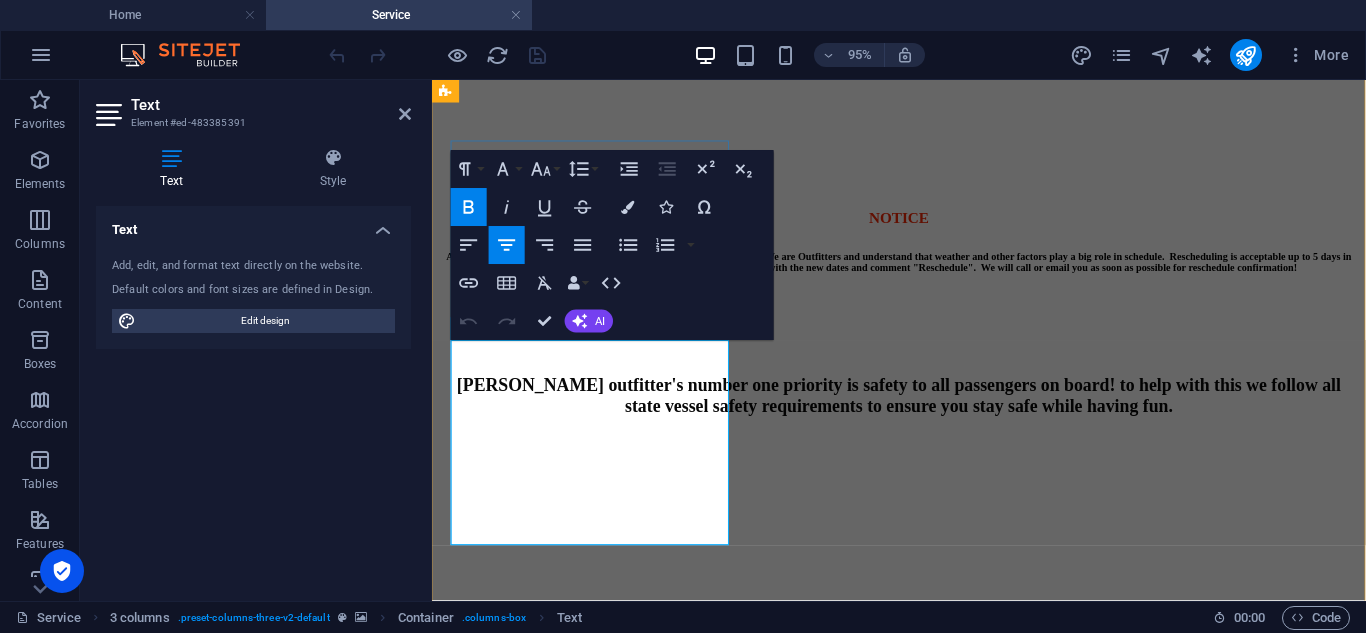 click on "4 hour trip max of 4 passengers $450" at bounding box center [923, 1448] 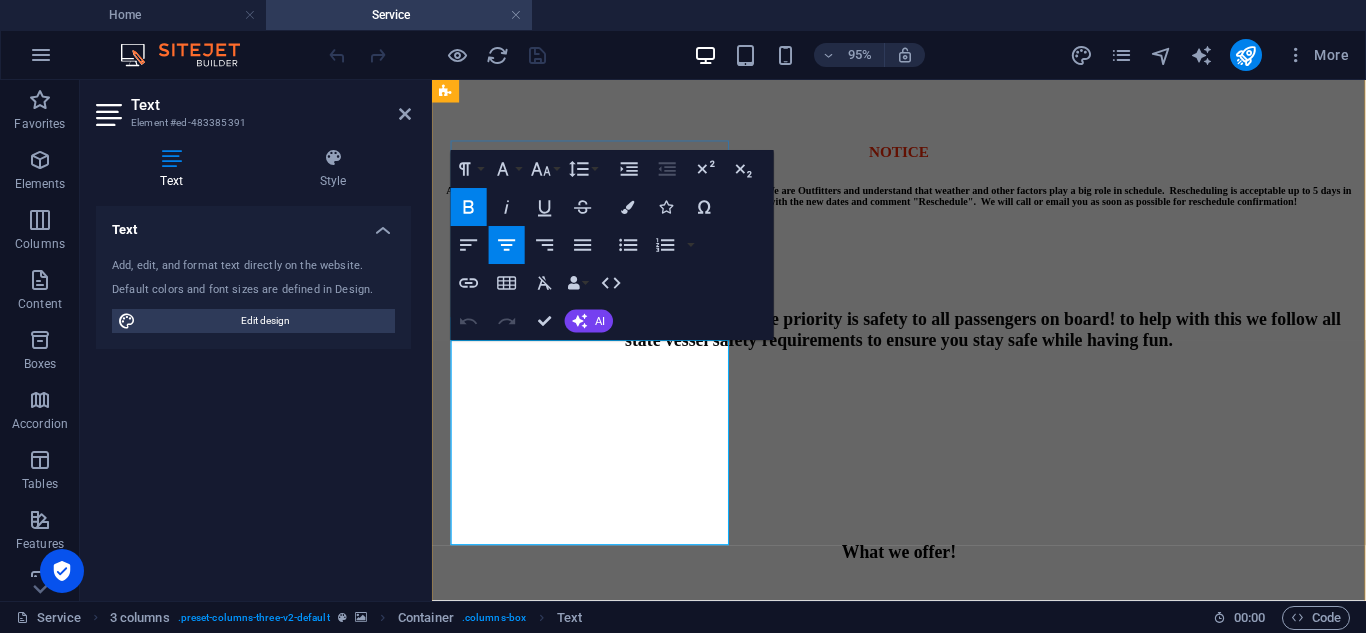 type 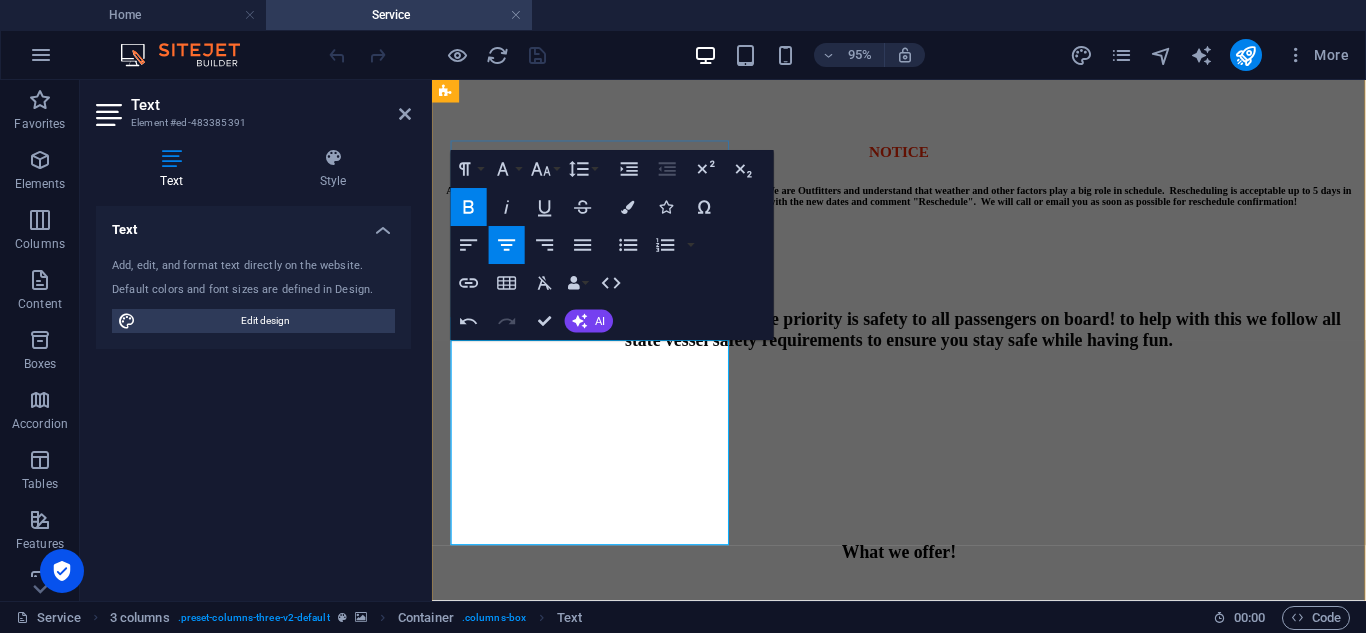click on "Bait" at bounding box center [494, 1412] 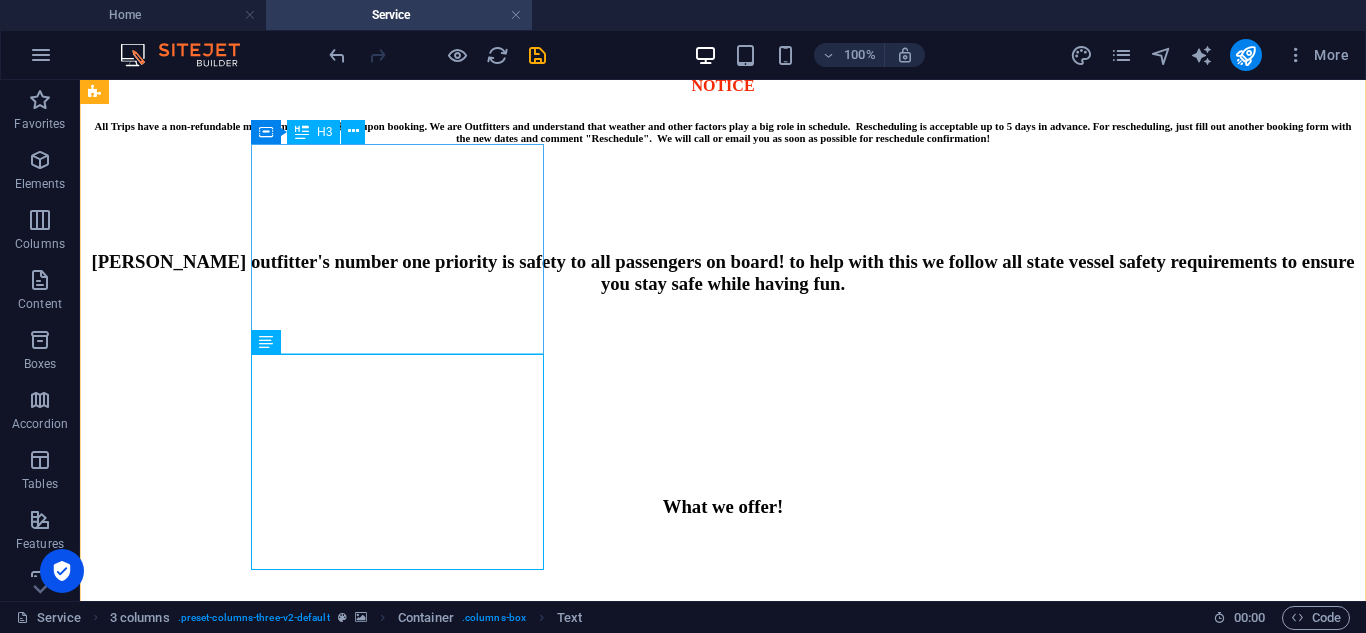 scroll, scrollTop: 852, scrollLeft: 0, axis: vertical 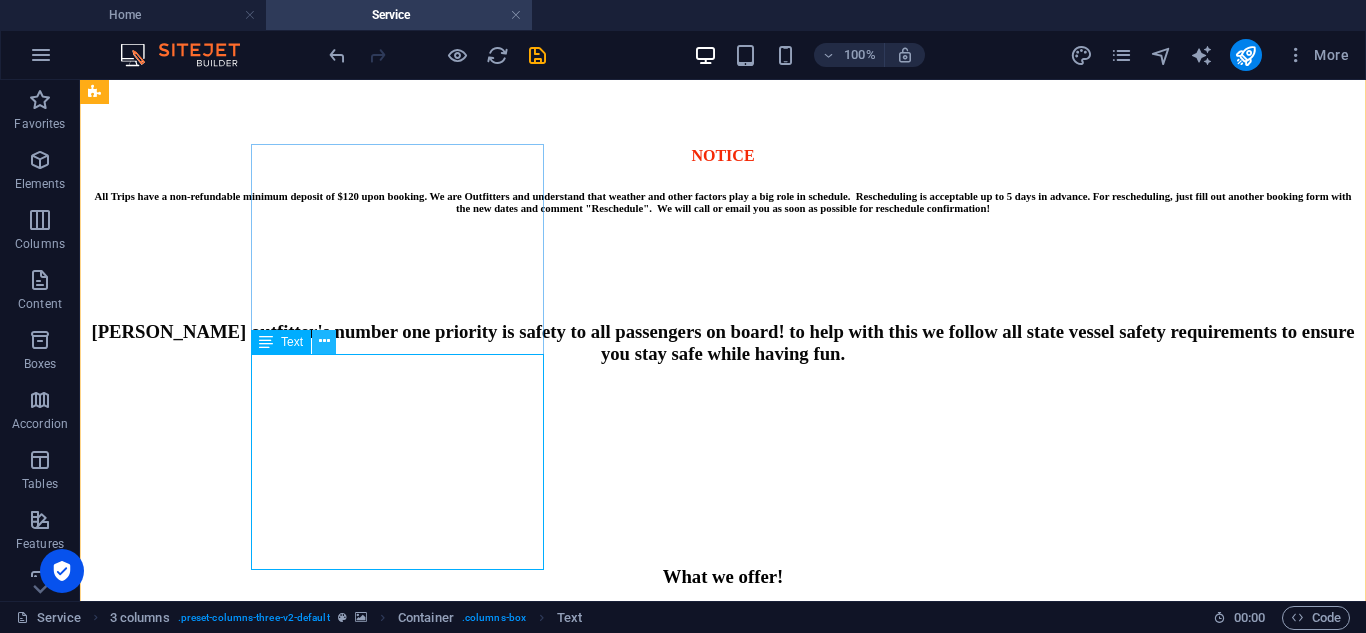 click at bounding box center (324, 341) 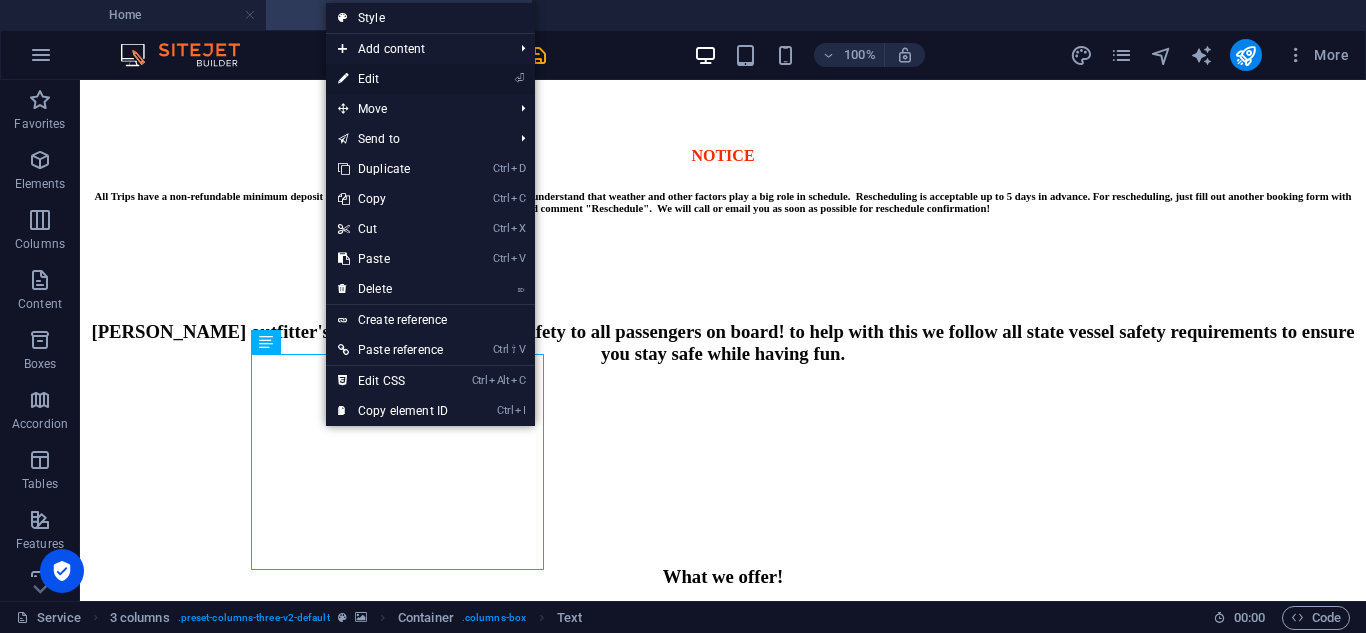 click on "⏎  Edit" at bounding box center (393, 79) 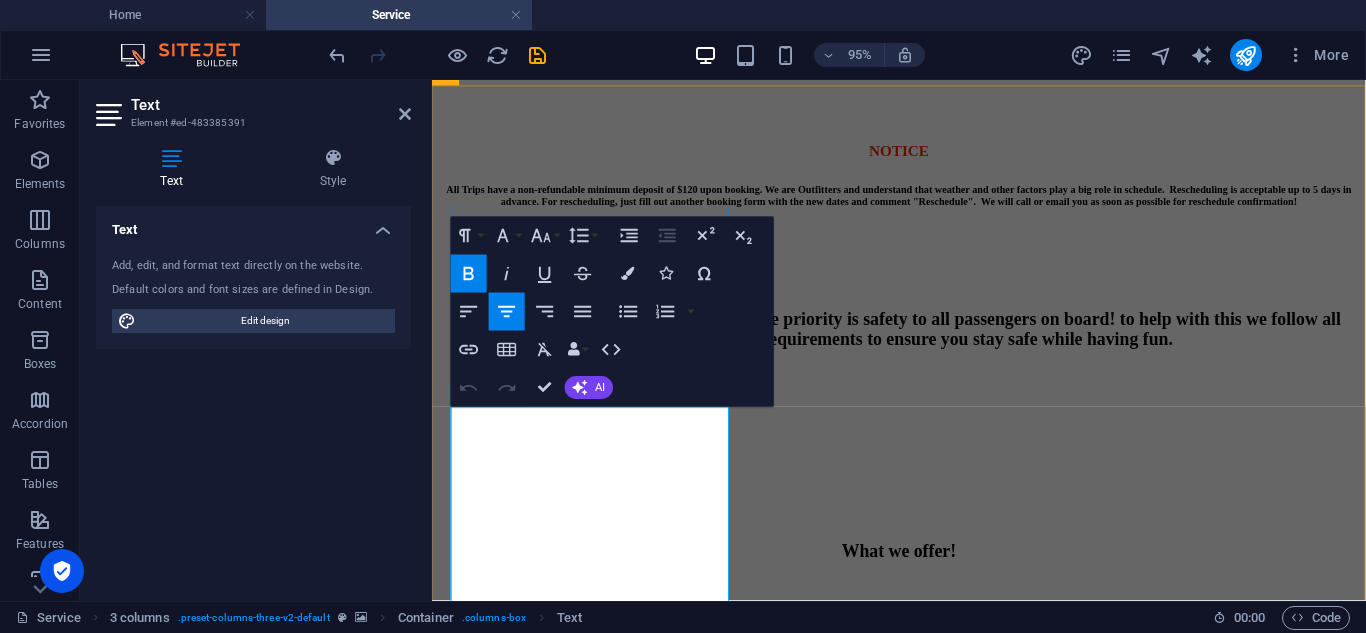 click on "Bait" at bounding box center (494, 1412) 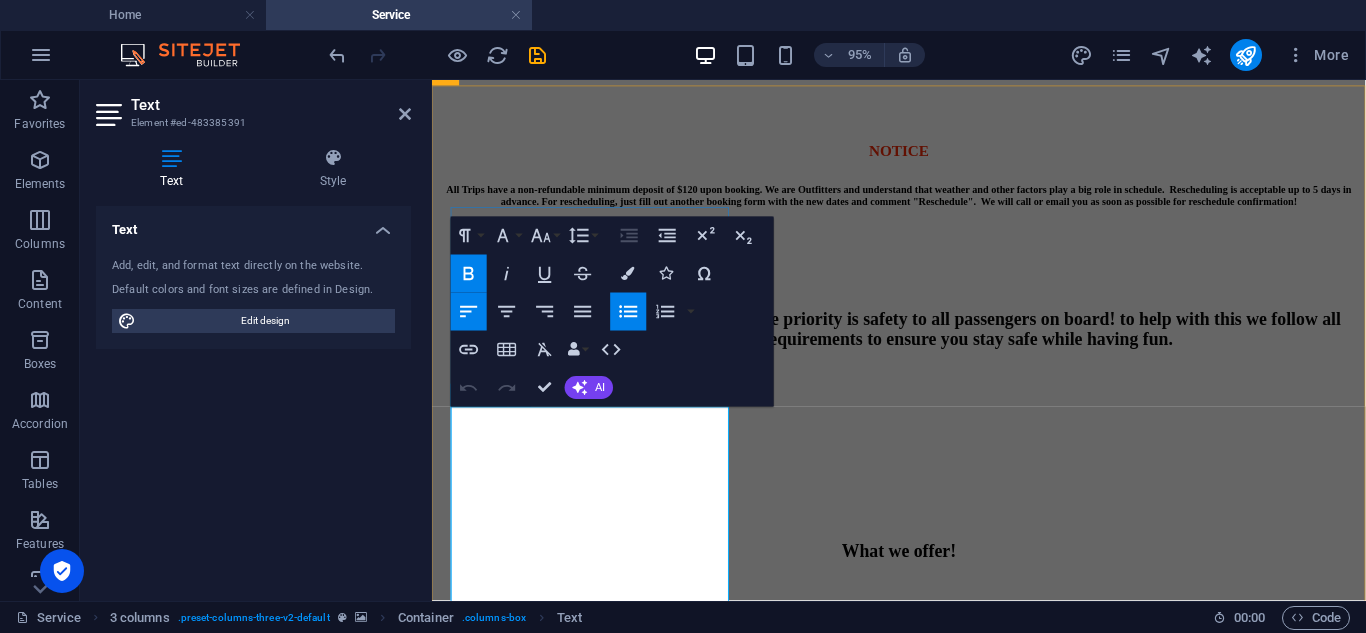 type 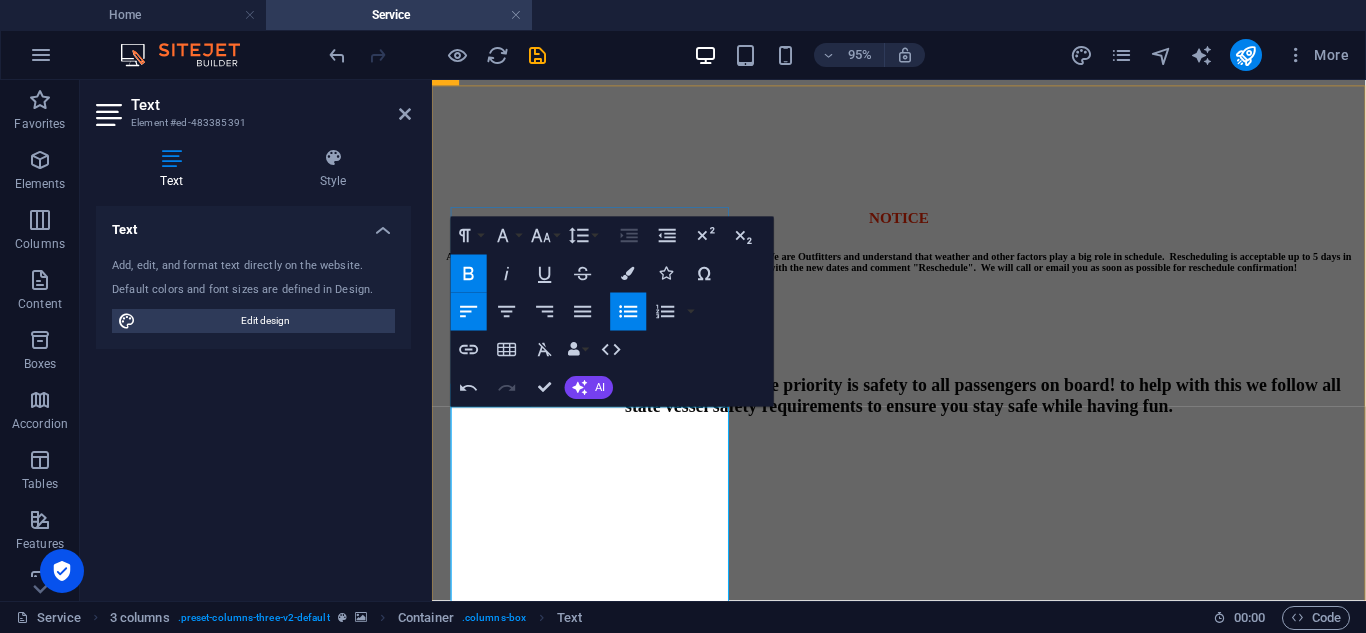 click on "Bait "live shrimp is additional" please ask the captain about this option." at bounding box center [804, 1530] 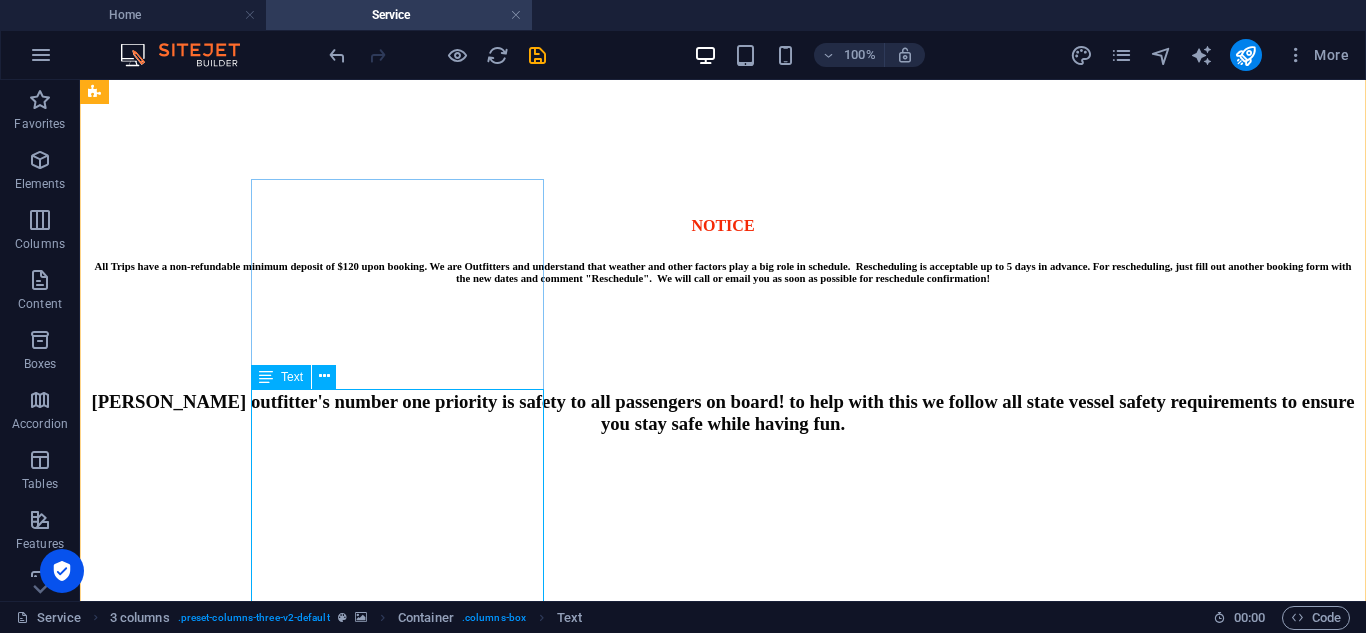 scroll, scrollTop: 828, scrollLeft: 0, axis: vertical 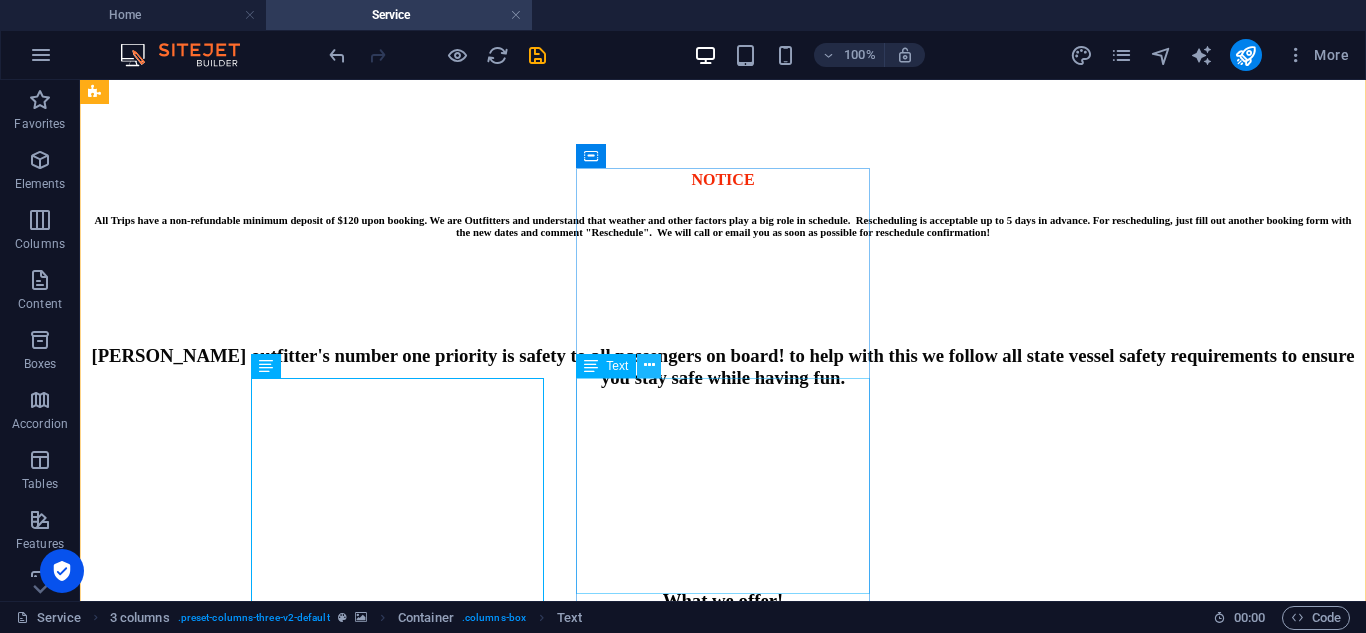 click at bounding box center [649, 365] 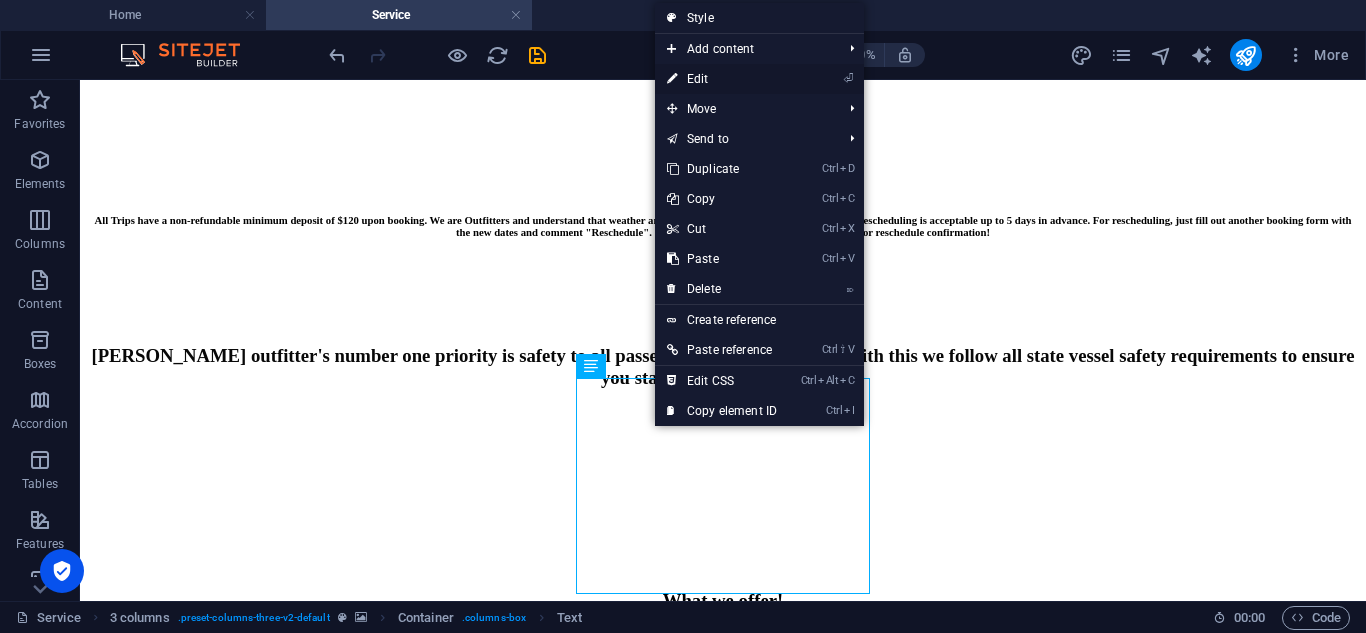 click on "⏎  Edit" at bounding box center [722, 79] 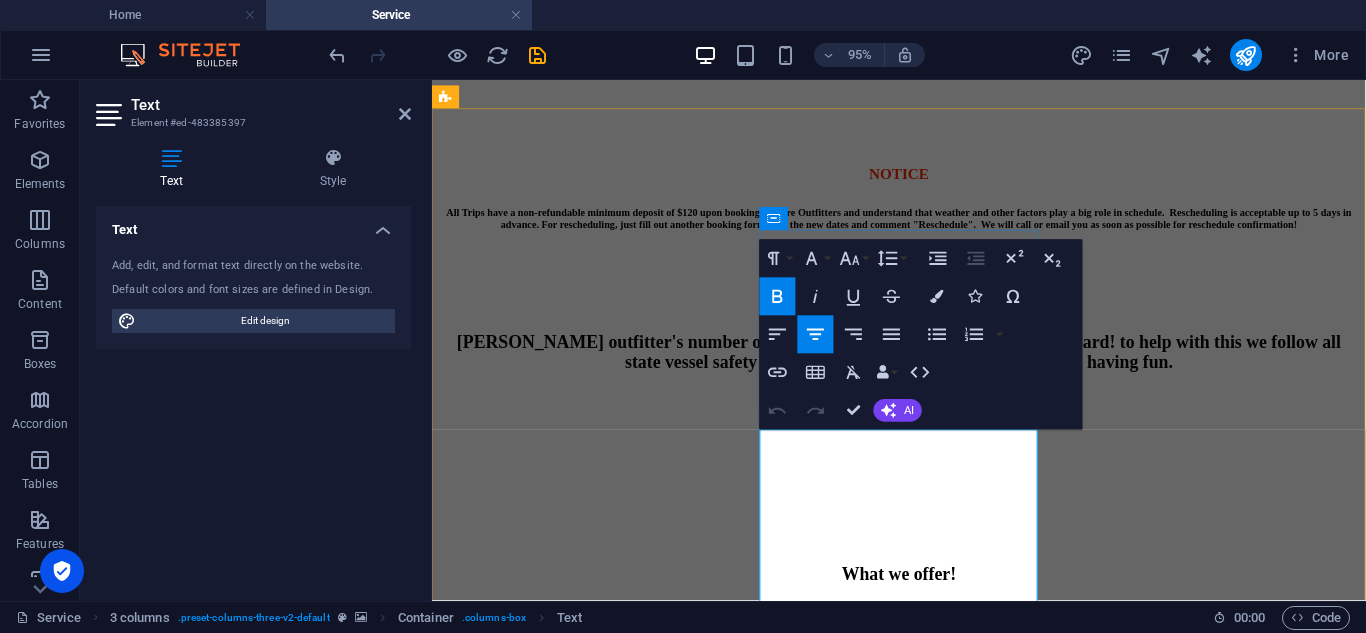 click on "7 hour trip max of 4 passengers $700" at bounding box center (923, 1737) 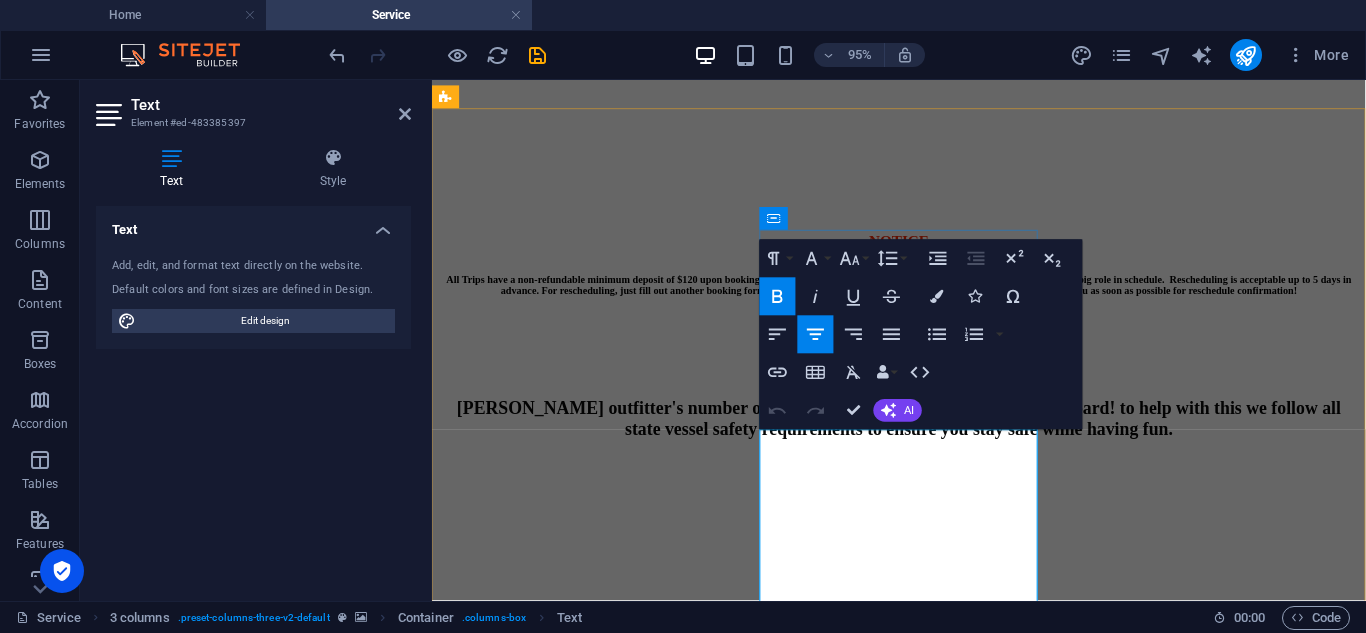 type 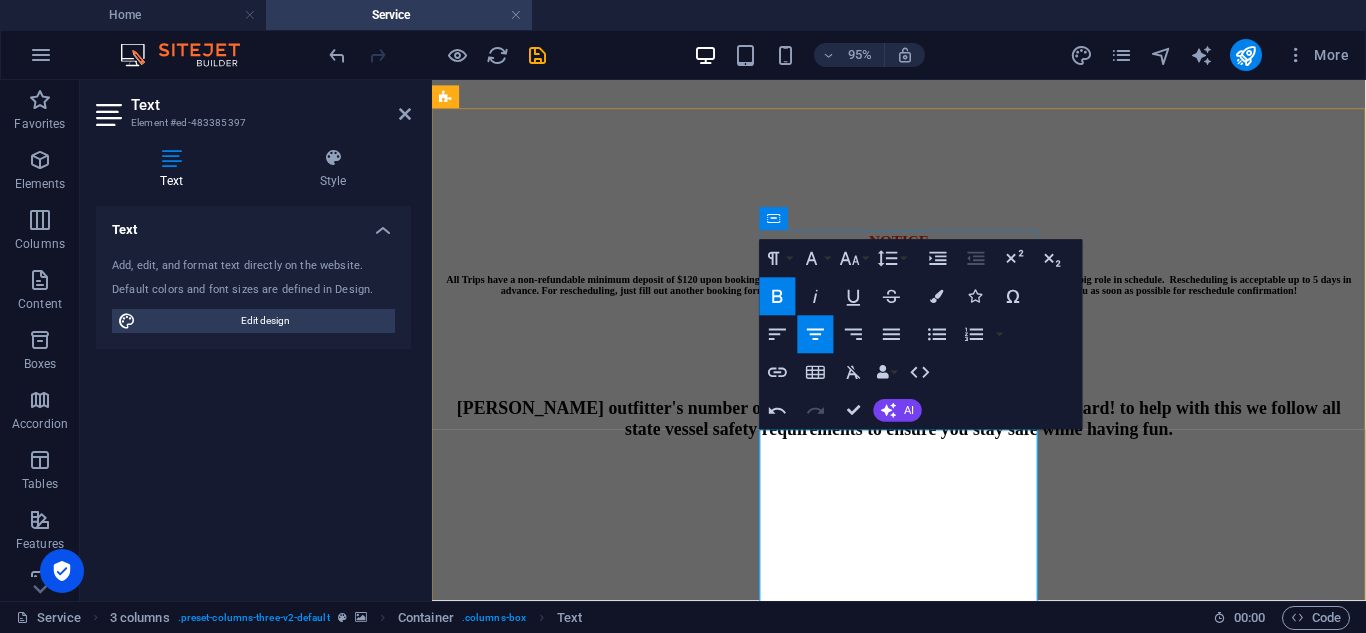 click on "Bait" at bounding box center [943, 1842] 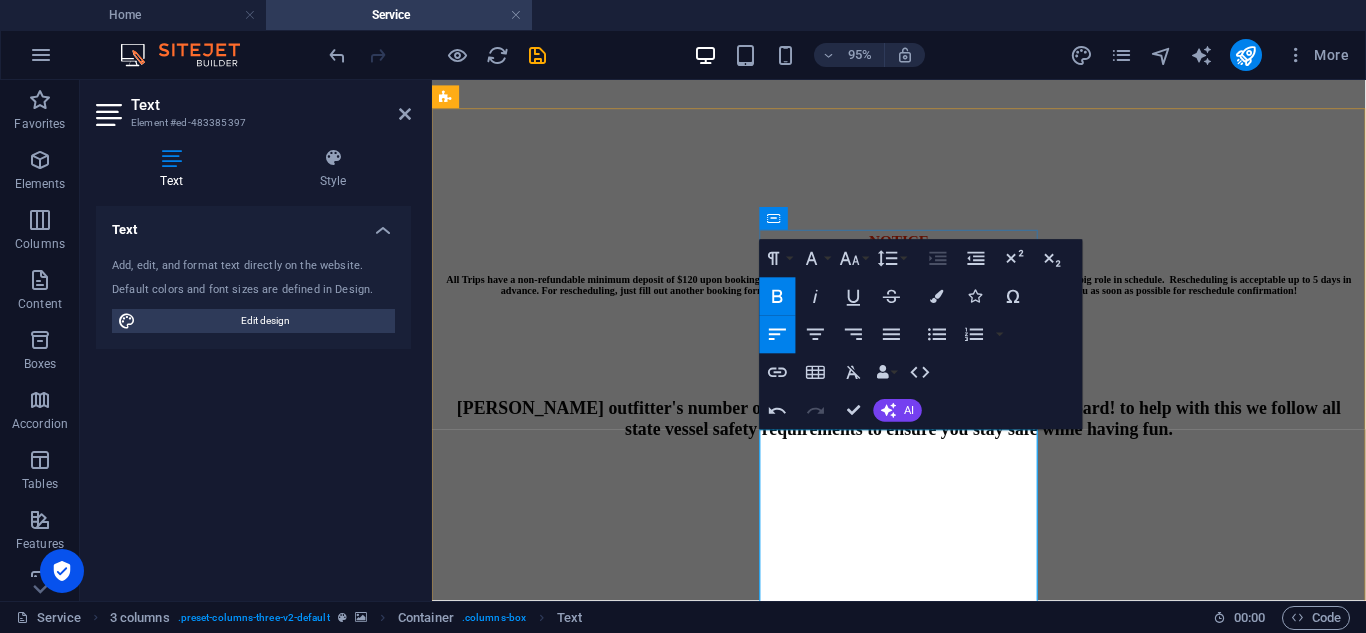 click on "Fresh Bait & lures are provided. "live shrimp is additional" (the captain will offer this option depending on the season).             ​ Tackle Rods/Reels (Customers welcome to use personal rods) Bottled water Available Personal Flotation Devices Fish cleaning to customer preference  Bags to take home your catch" at bounding box center [923, 1953] 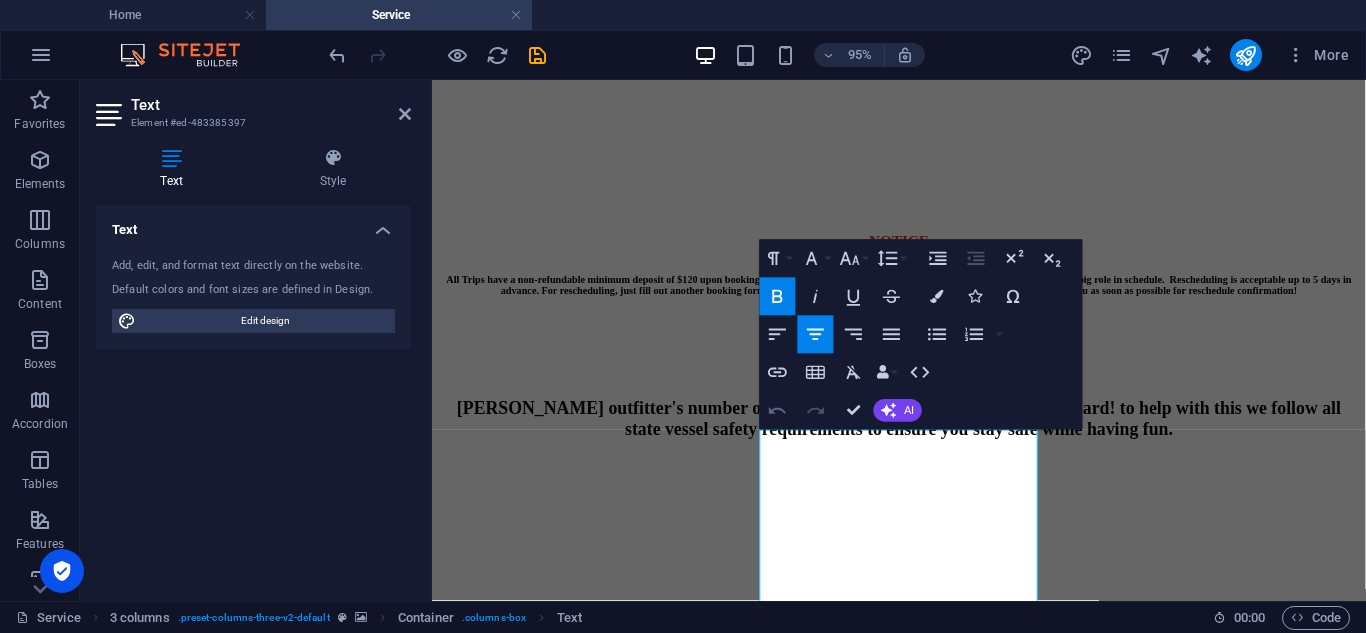 click 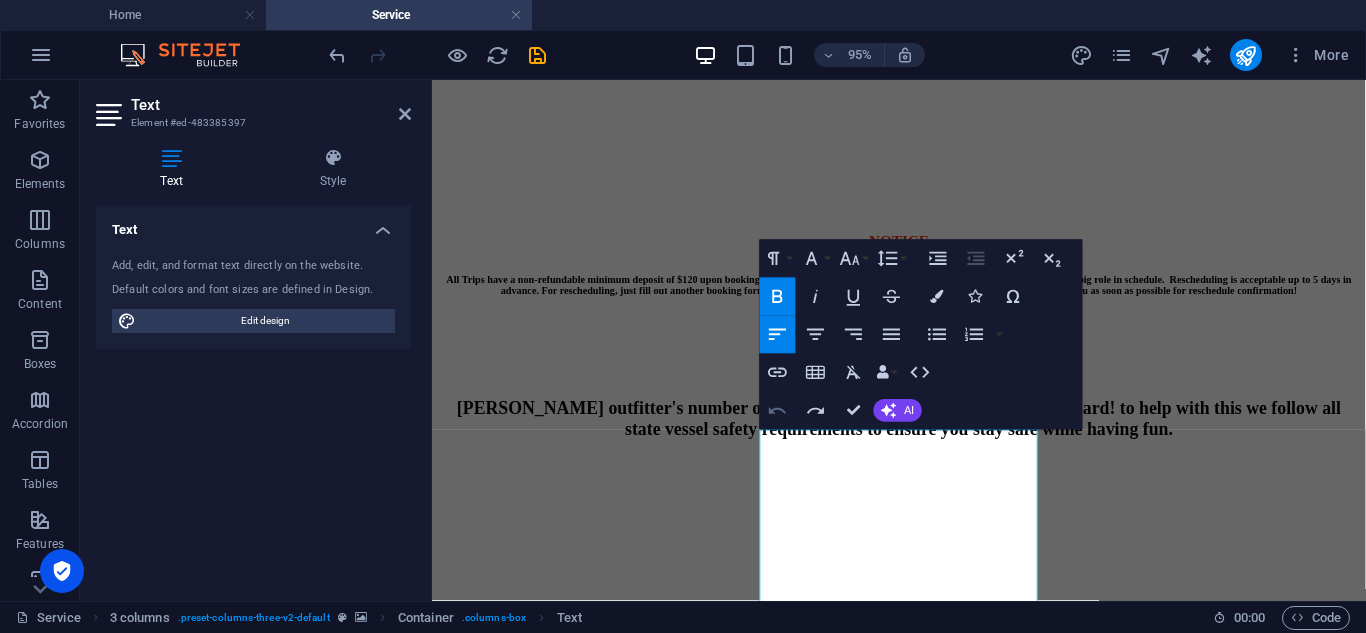 click 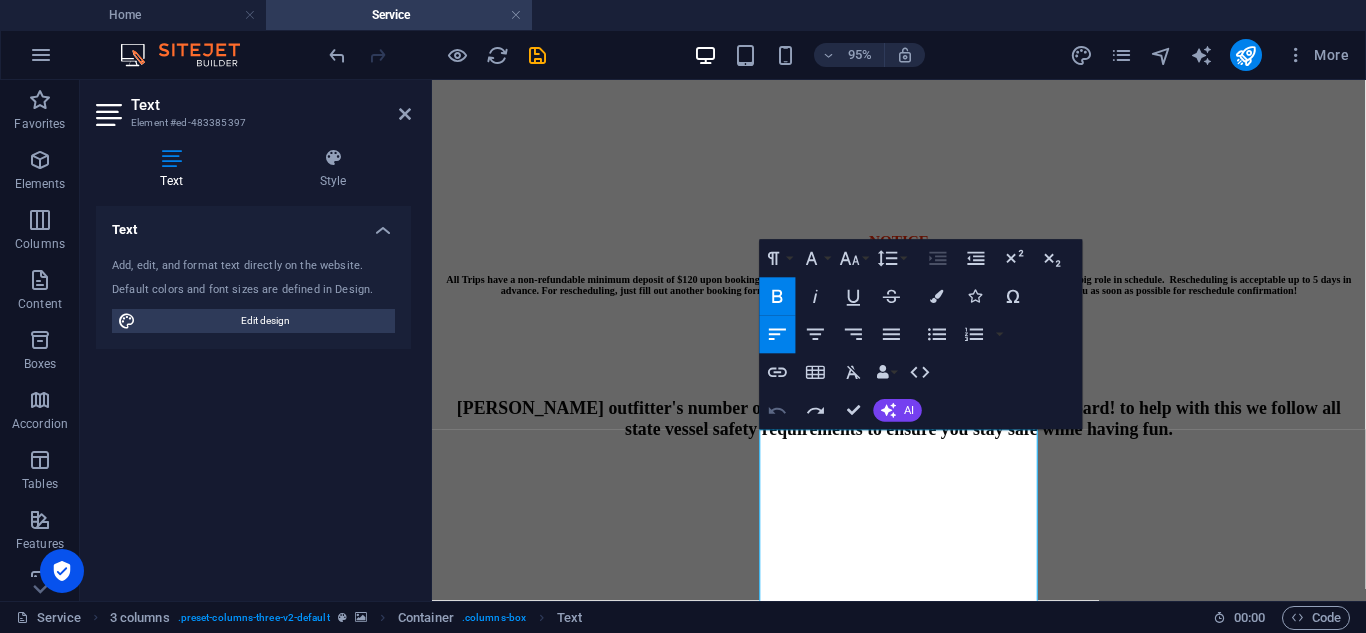 click 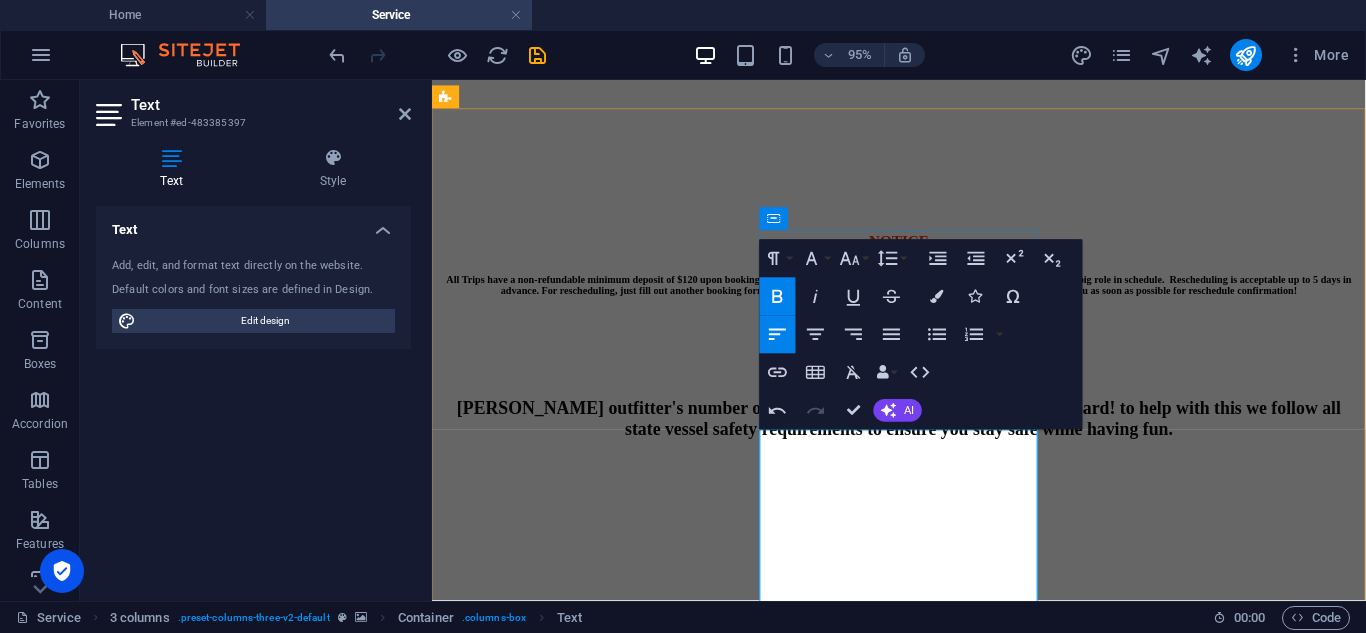 click on "Fresh" at bounding box center [499, 1889] 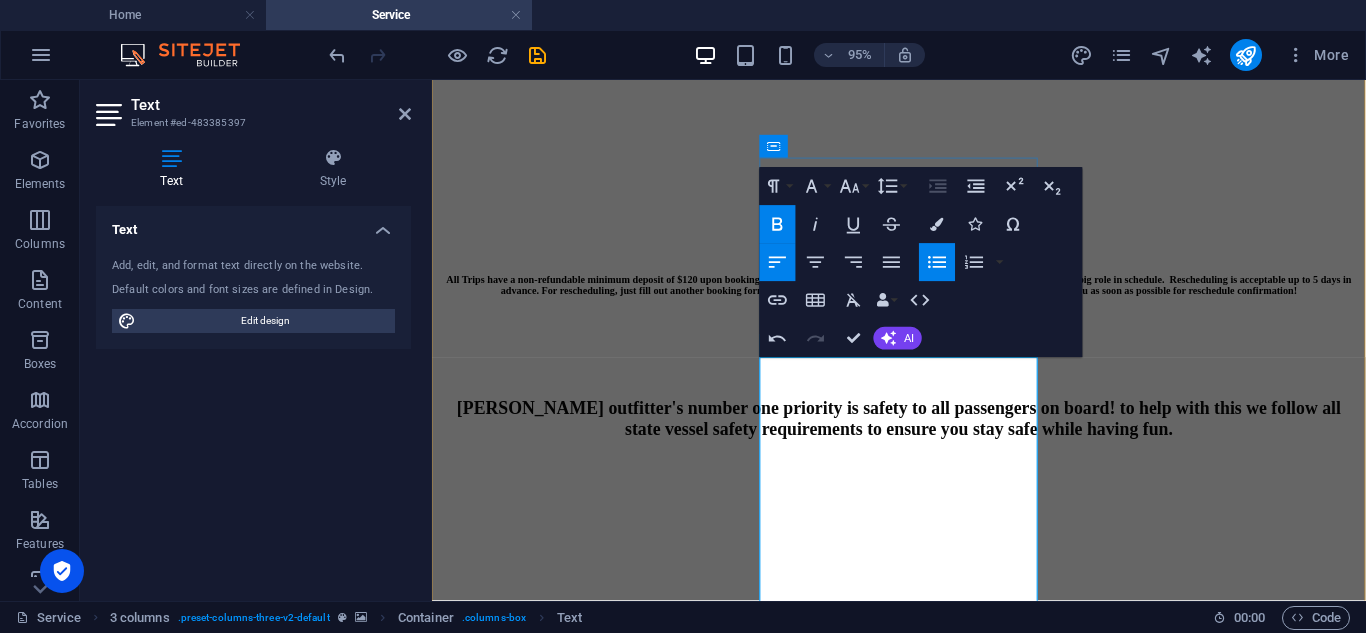 scroll, scrollTop: 934, scrollLeft: 0, axis: vertical 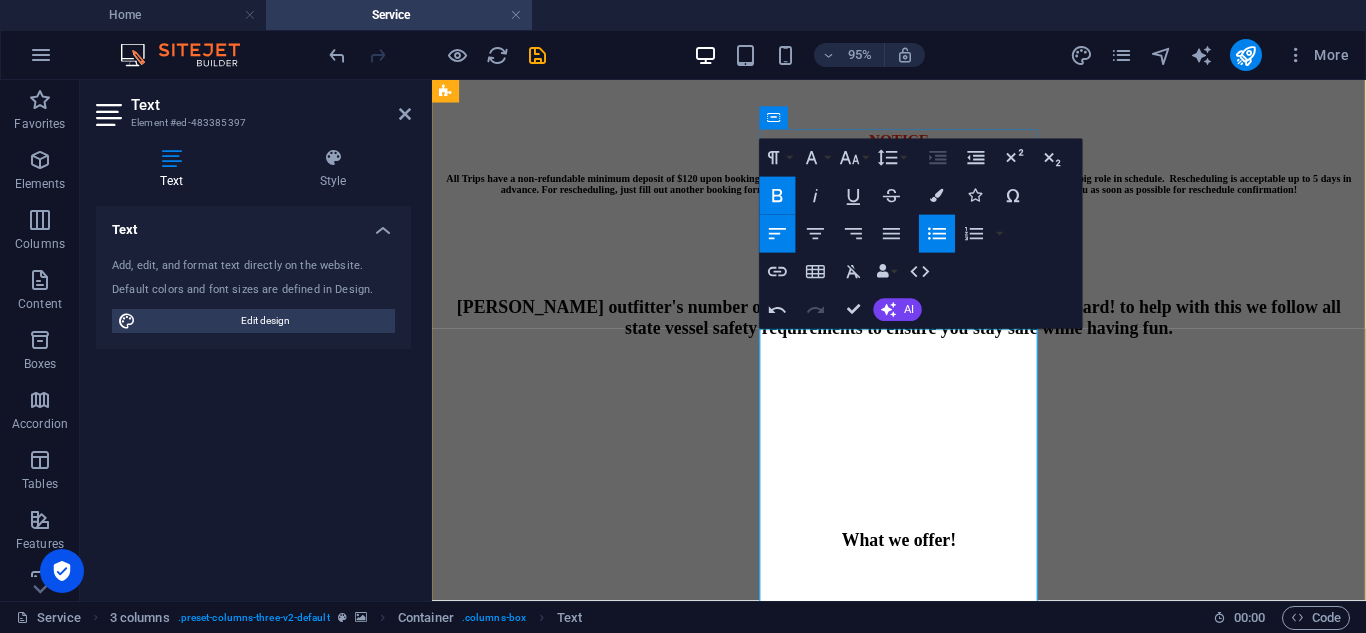click on "Fresh bait & lures are provided. " Live shrimp is additional" (The captain will offer this option depending on the season Fresh Bait & lures are provided. "live shrimp is additional" (the captain will offer this option depending on the season).             Tackle Rods/Reels (Customers welcome to use personal rods) Bottled water Available Personal Flotation Devices Fish cleaning to customer preference  Bags to take home your catch" at bounding box center (923, 1928) 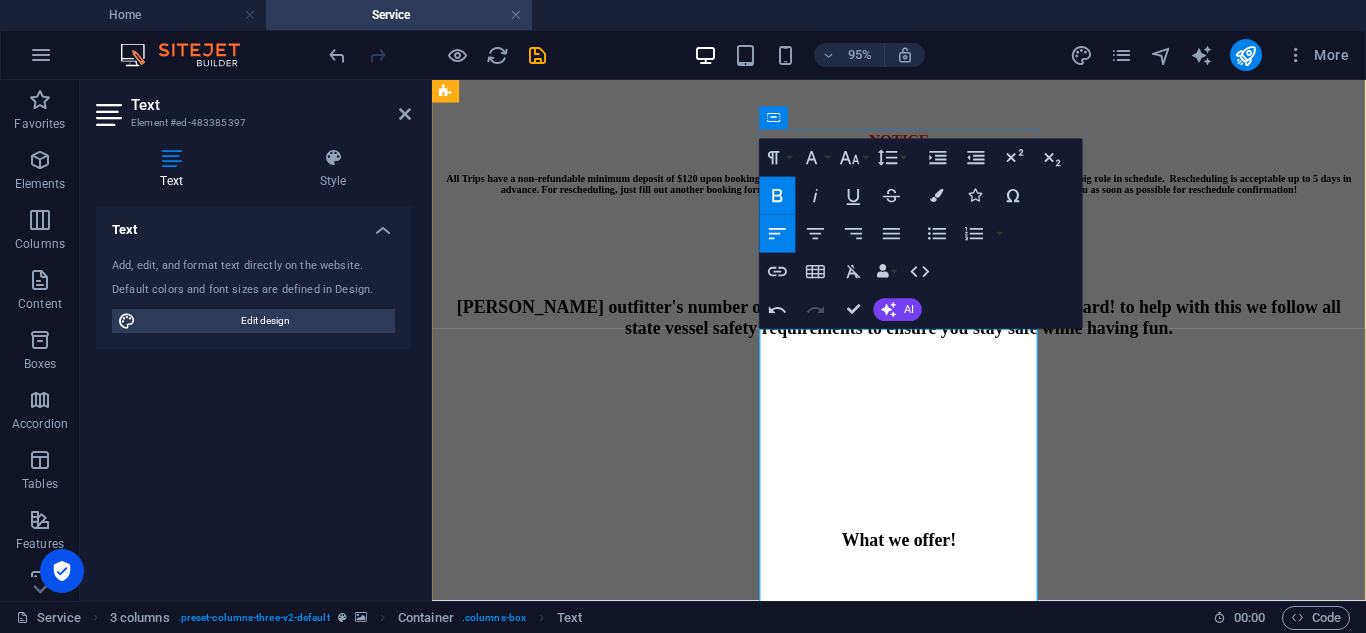 drag, startPoint x: 791, startPoint y: 483, endPoint x: 852, endPoint y: 553, distance: 92.84934 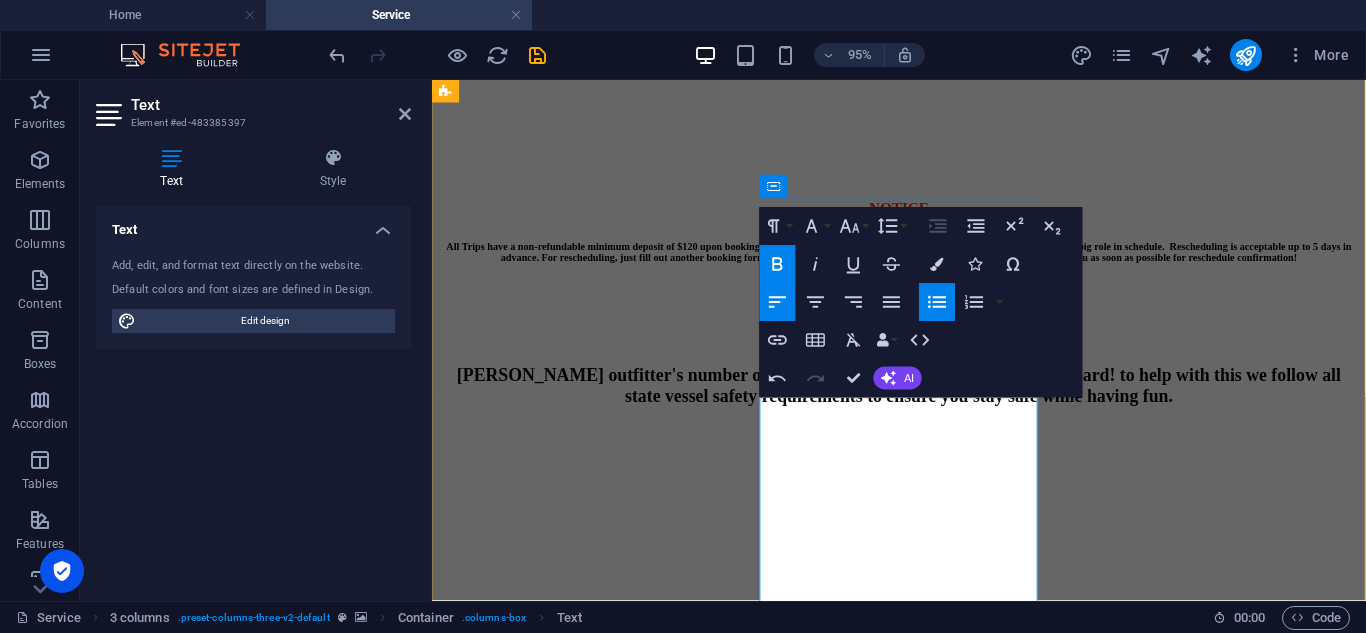 scroll, scrollTop: 862, scrollLeft: 0, axis: vertical 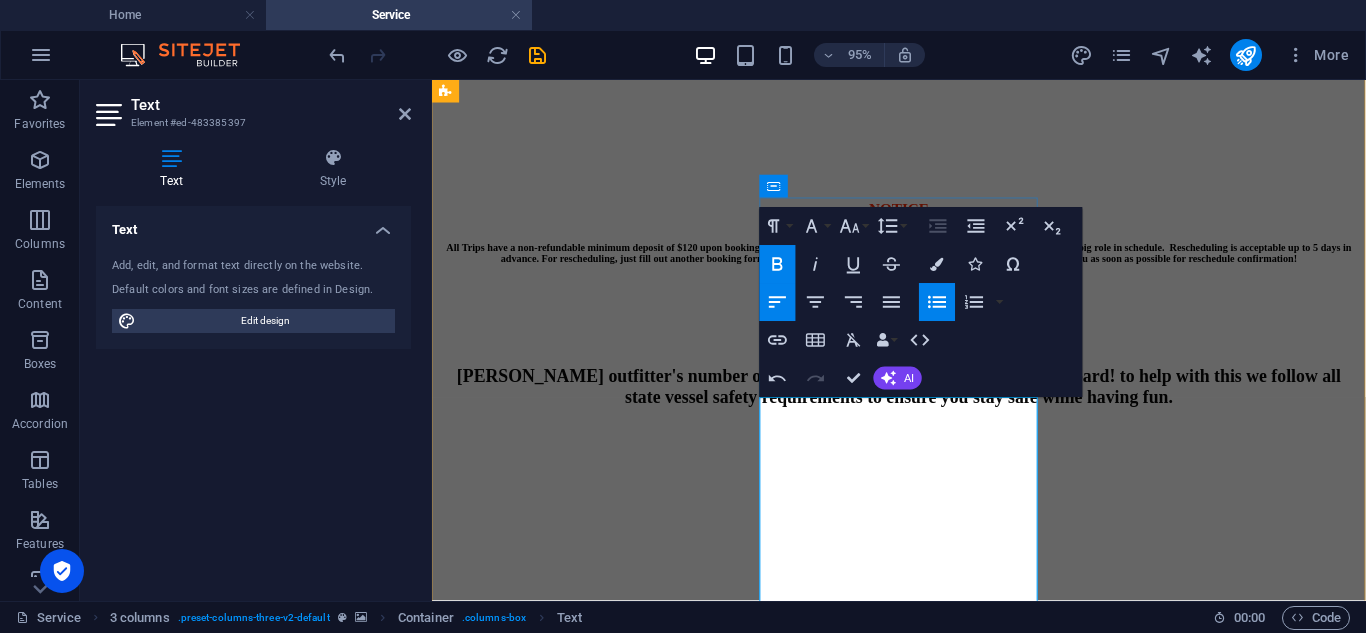 click on "7 hour trip max of 4 passengers $750" at bounding box center [923, 1774] 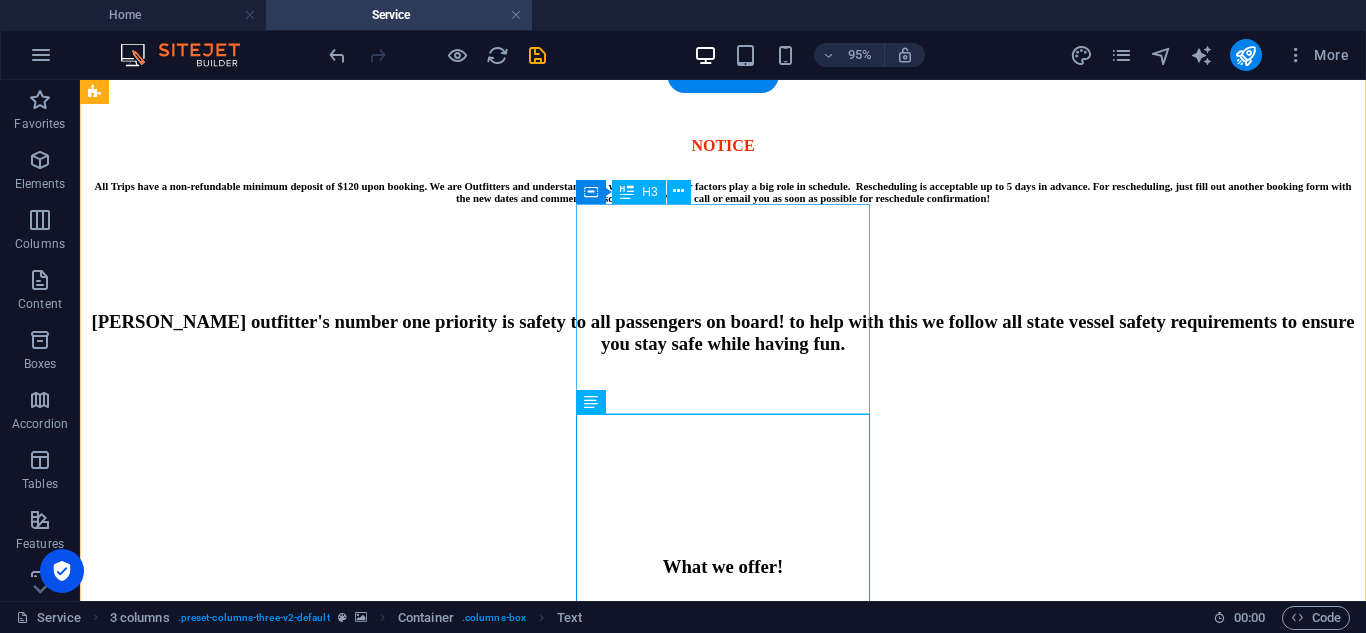 scroll, scrollTop: 792, scrollLeft: 0, axis: vertical 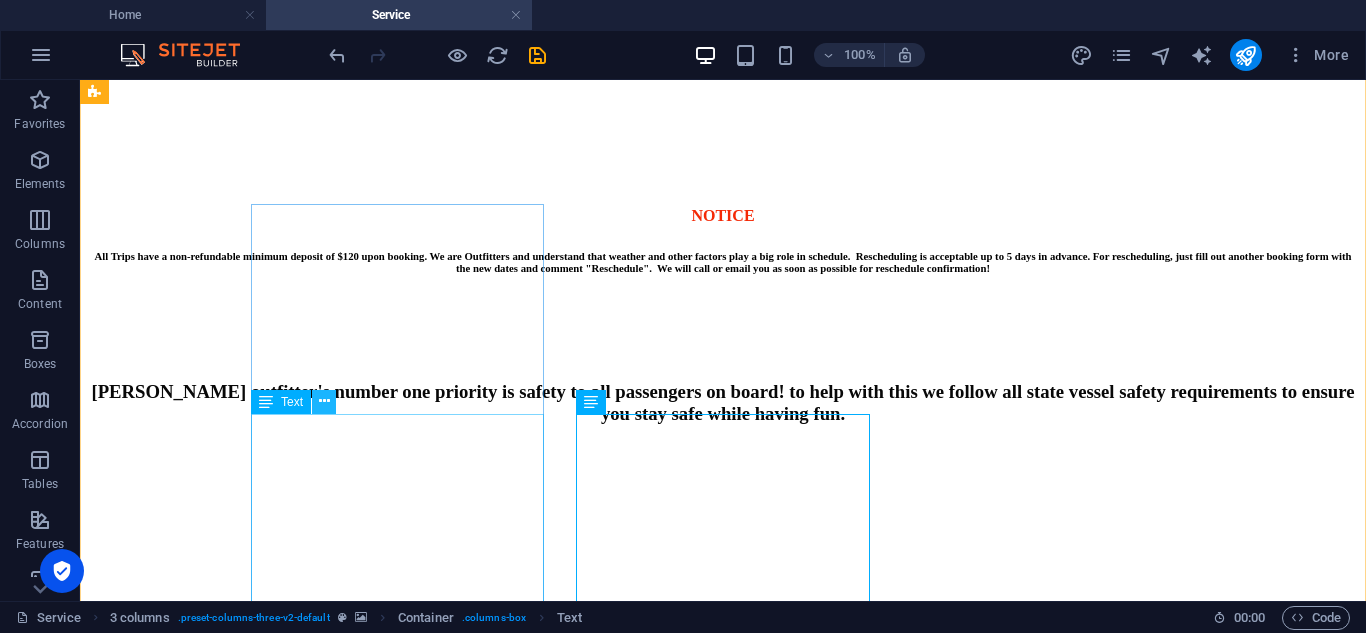 click at bounding box center (324, 401) 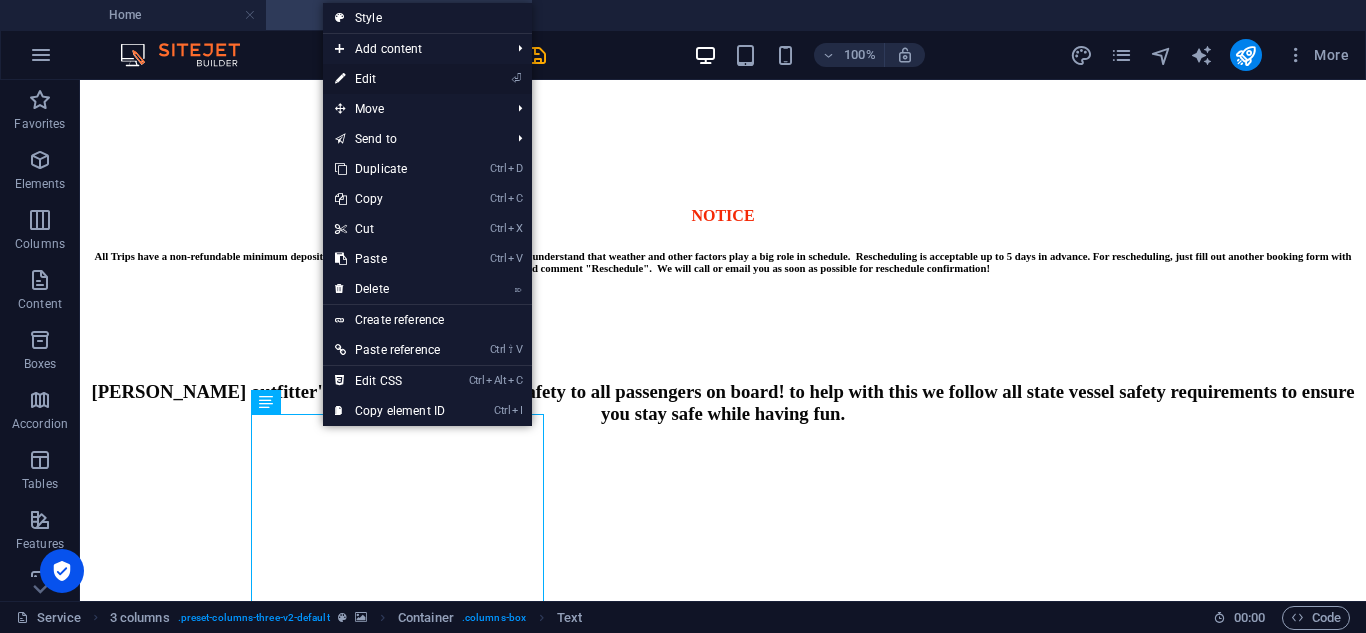 click on "⏎  Edit" at bounding box center (390, 79) 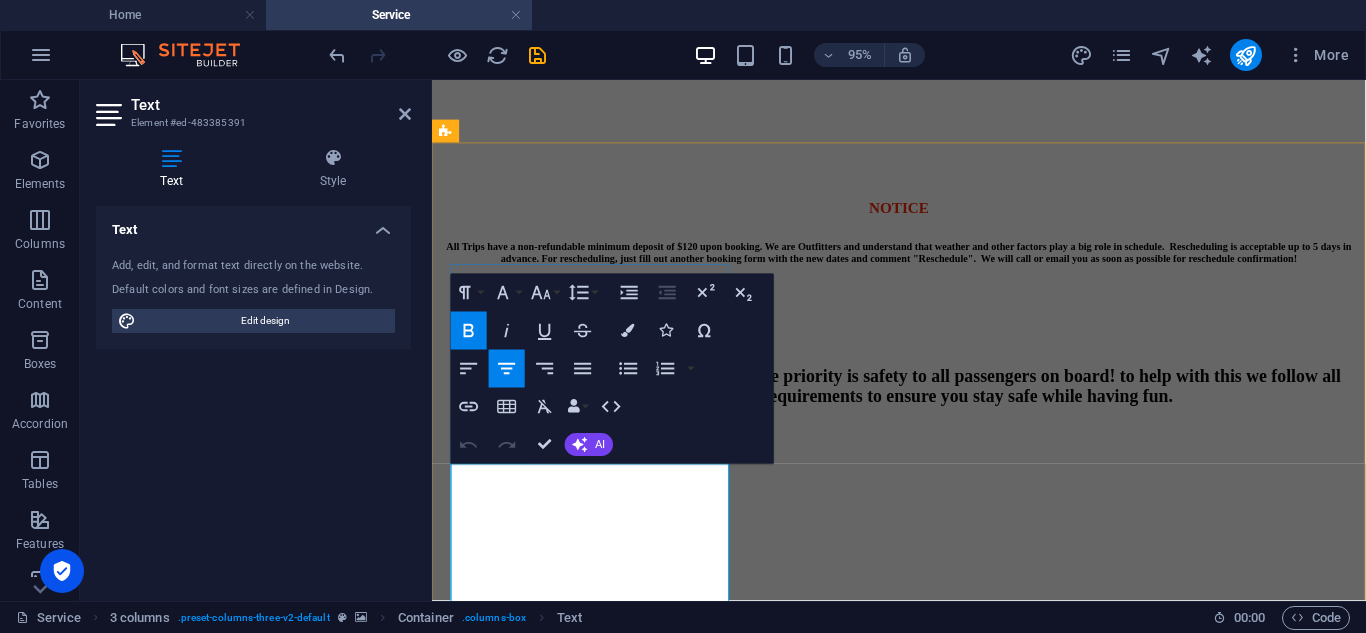 click on "4 hour trip max of 4 passengers $480" at bounding box center (923, 1510) 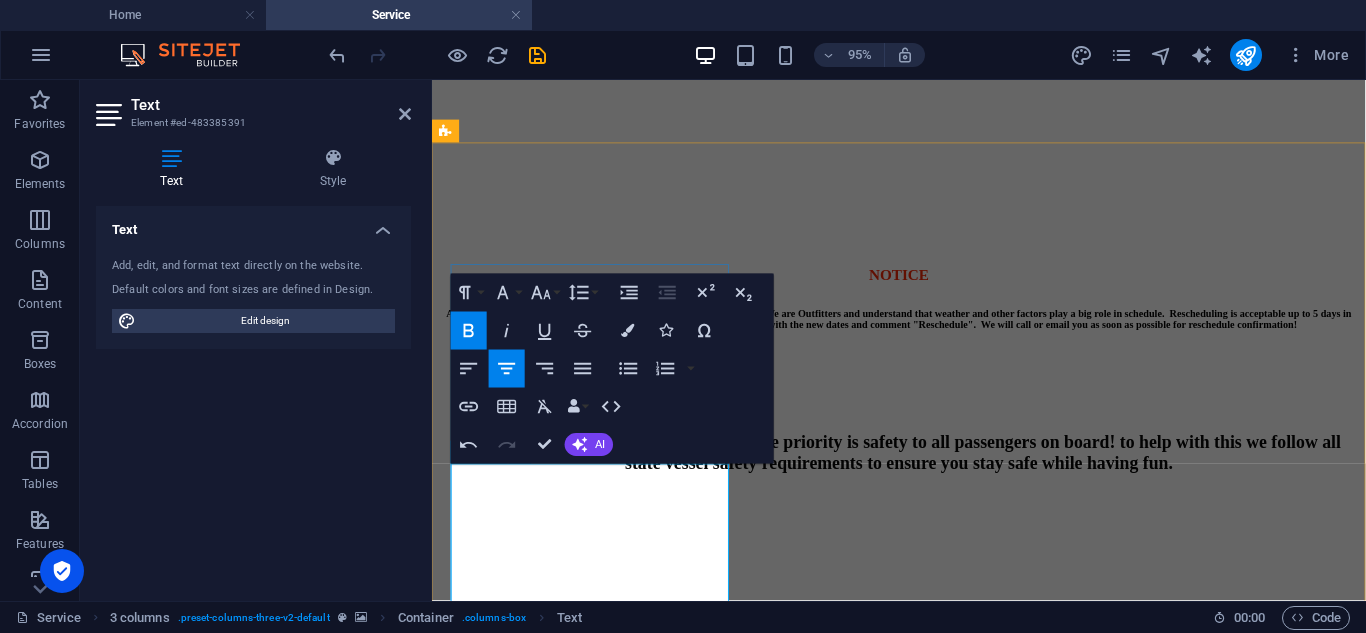 type 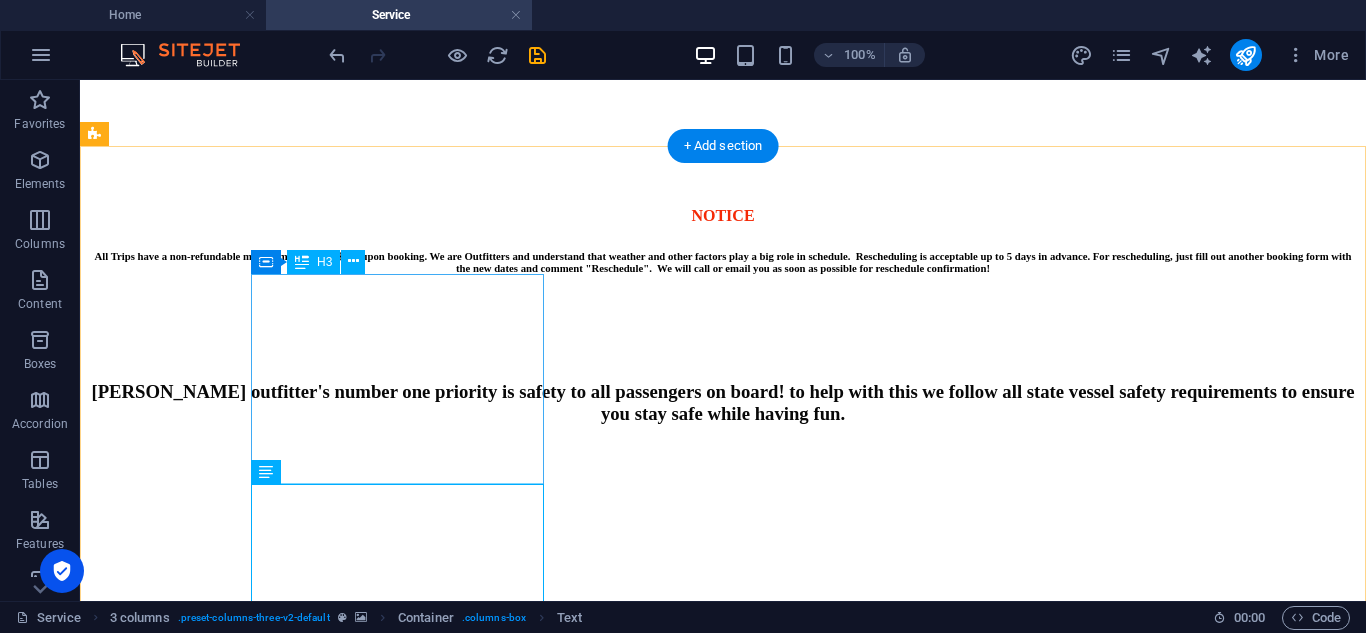 scroll, scrollTop: 722, scrollLeft: 0, axis: vertical 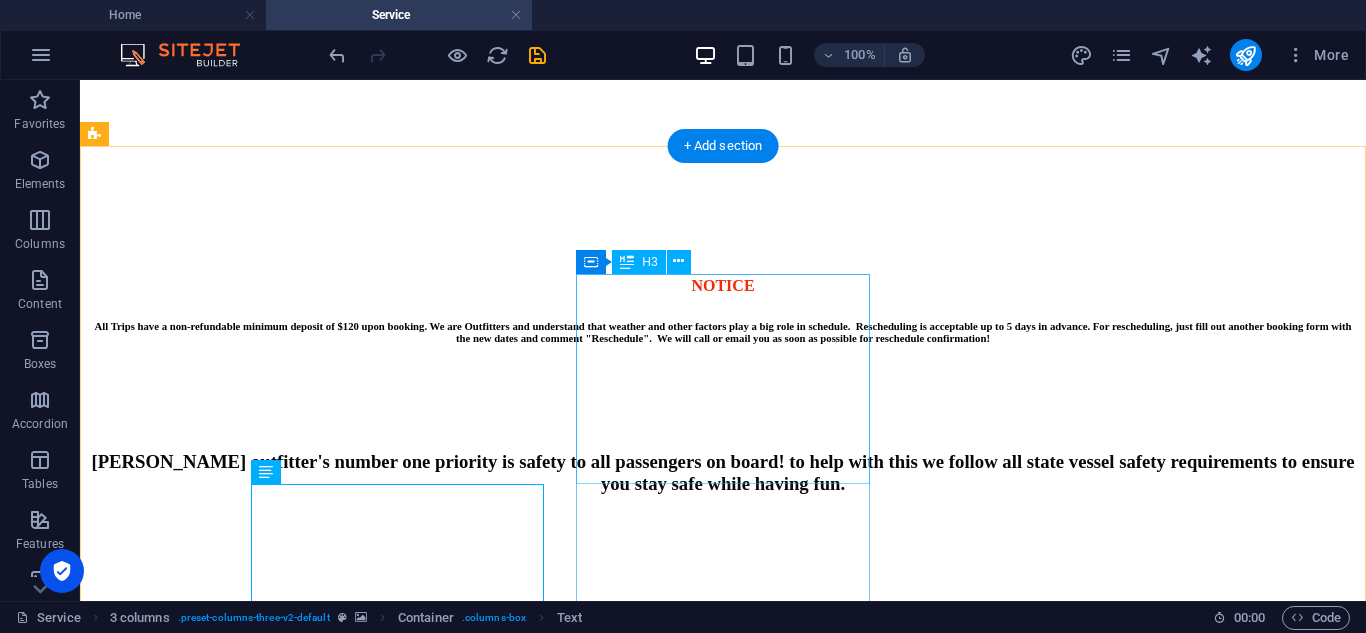 click on "full day fishing $700  total $120 deposit to book" at bounding box center (723, 1783) 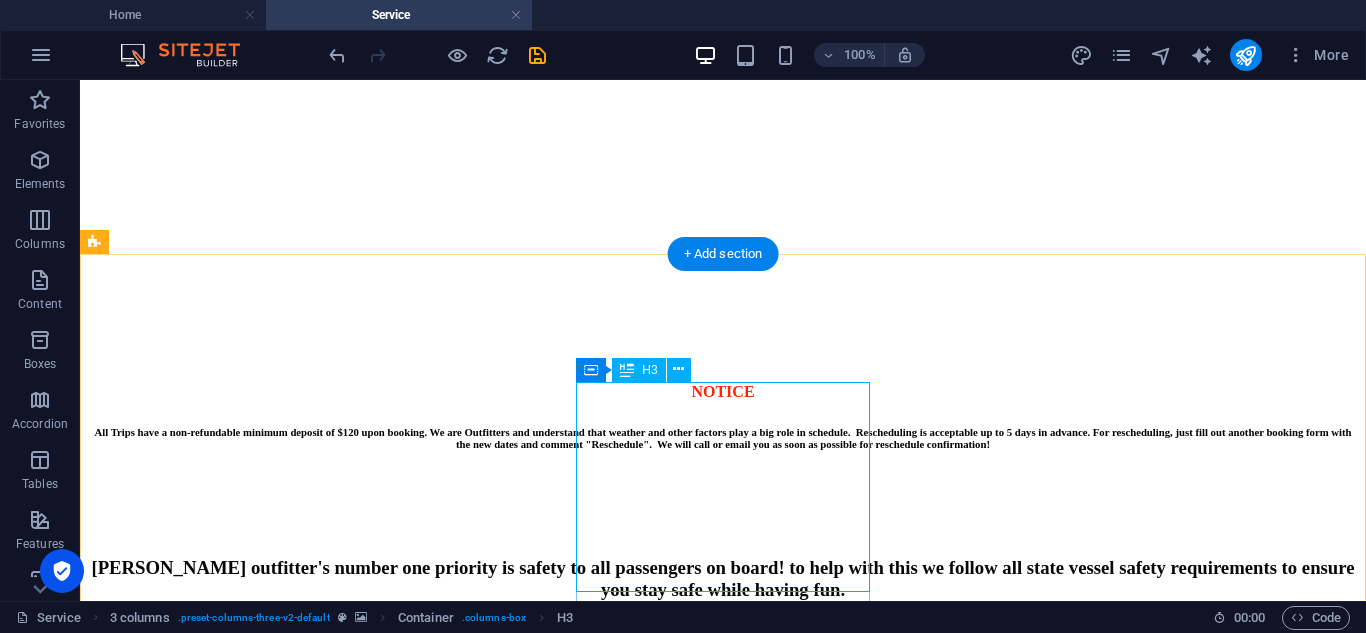 scroll, scrollTop: 614, scrollLeft: 0, axis: vertical 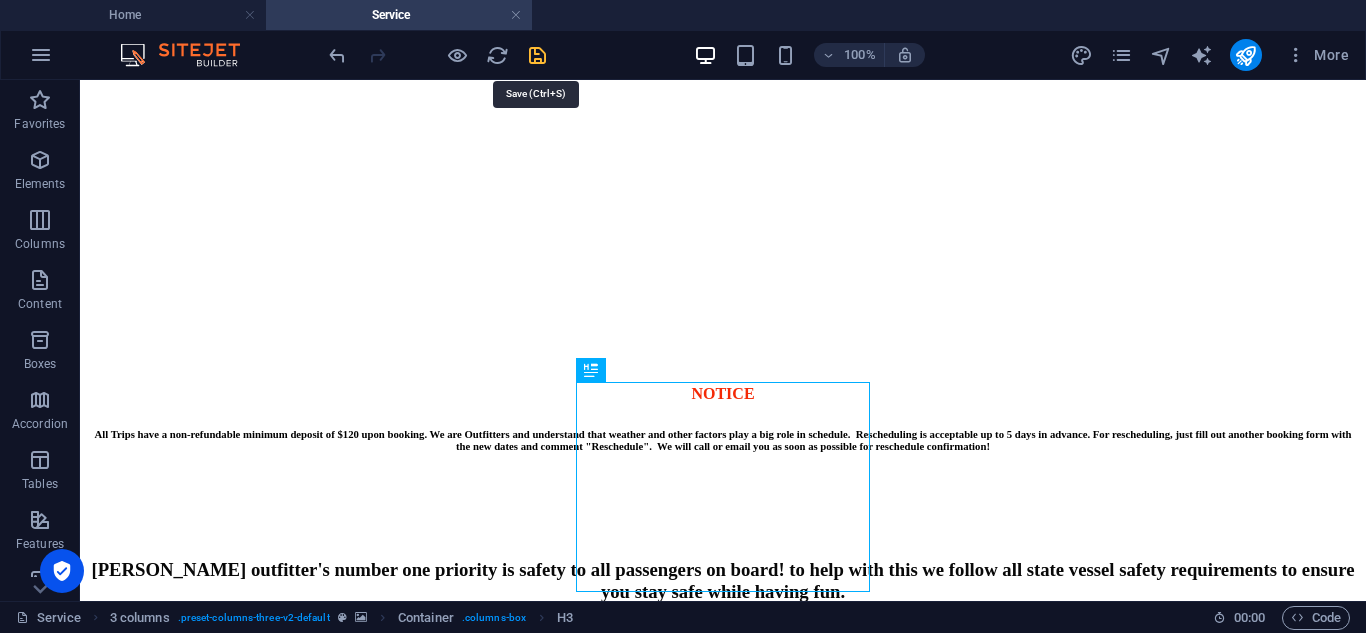 click at bounding box center (537, 55) 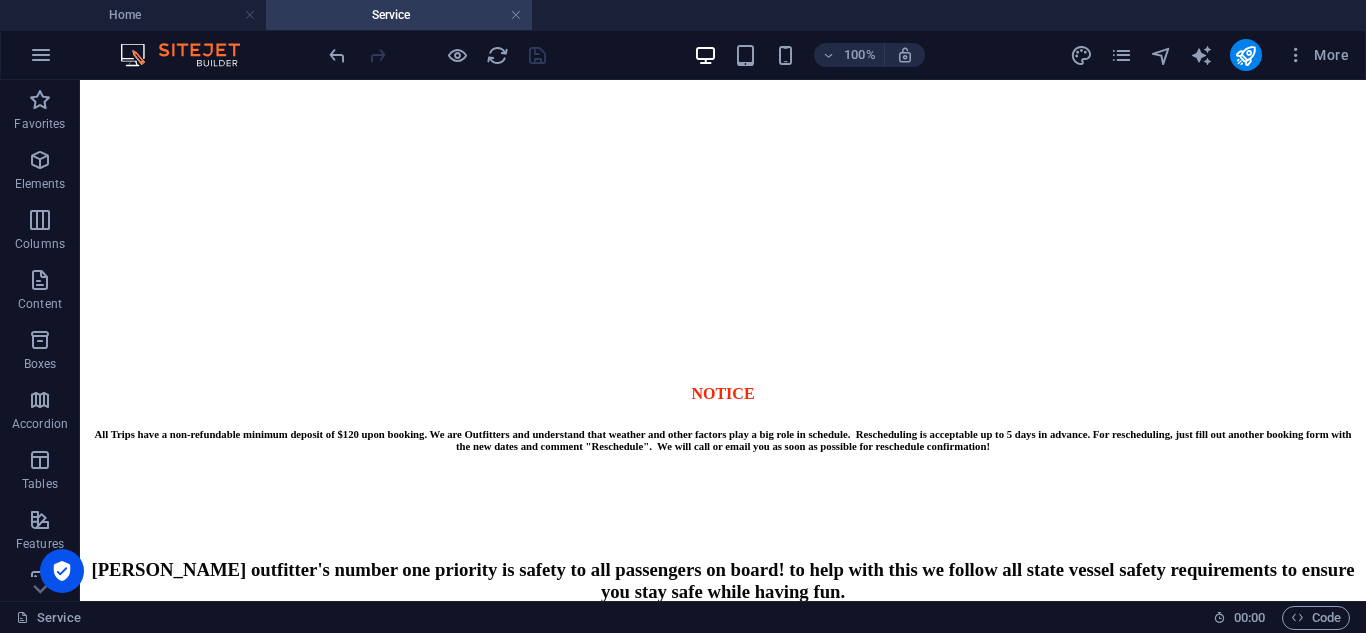 click at bounding box center (437, 55) 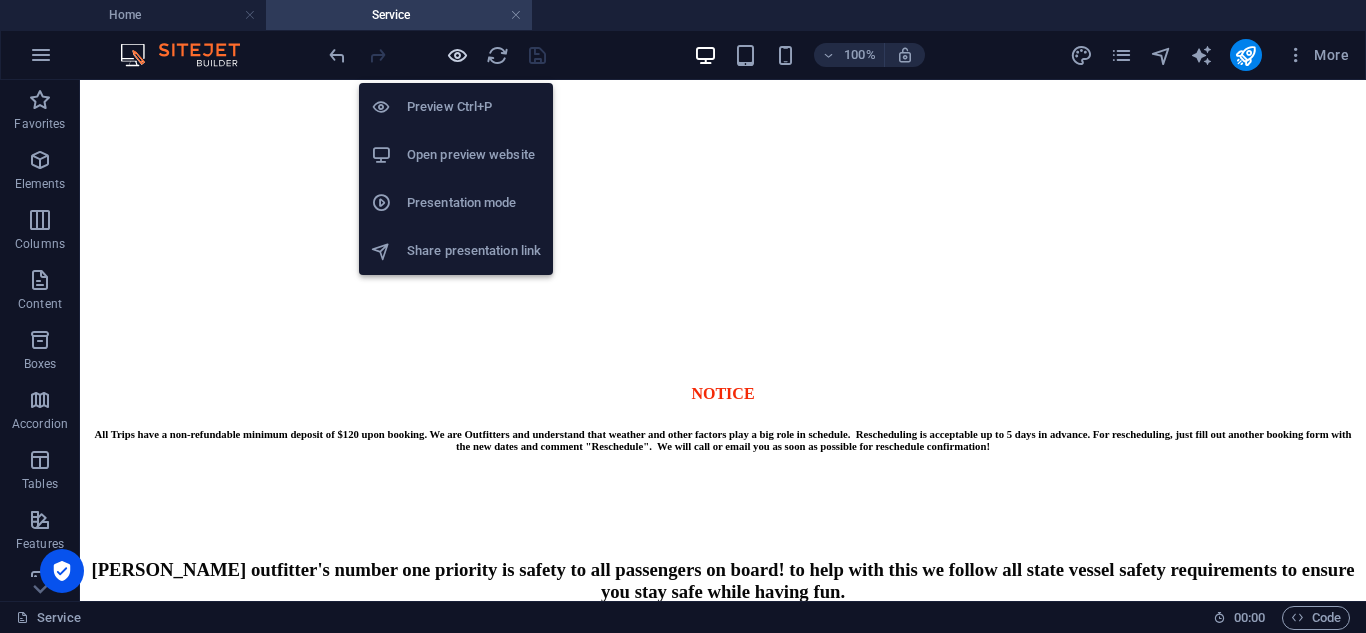 click at bounding box center [457, 55] 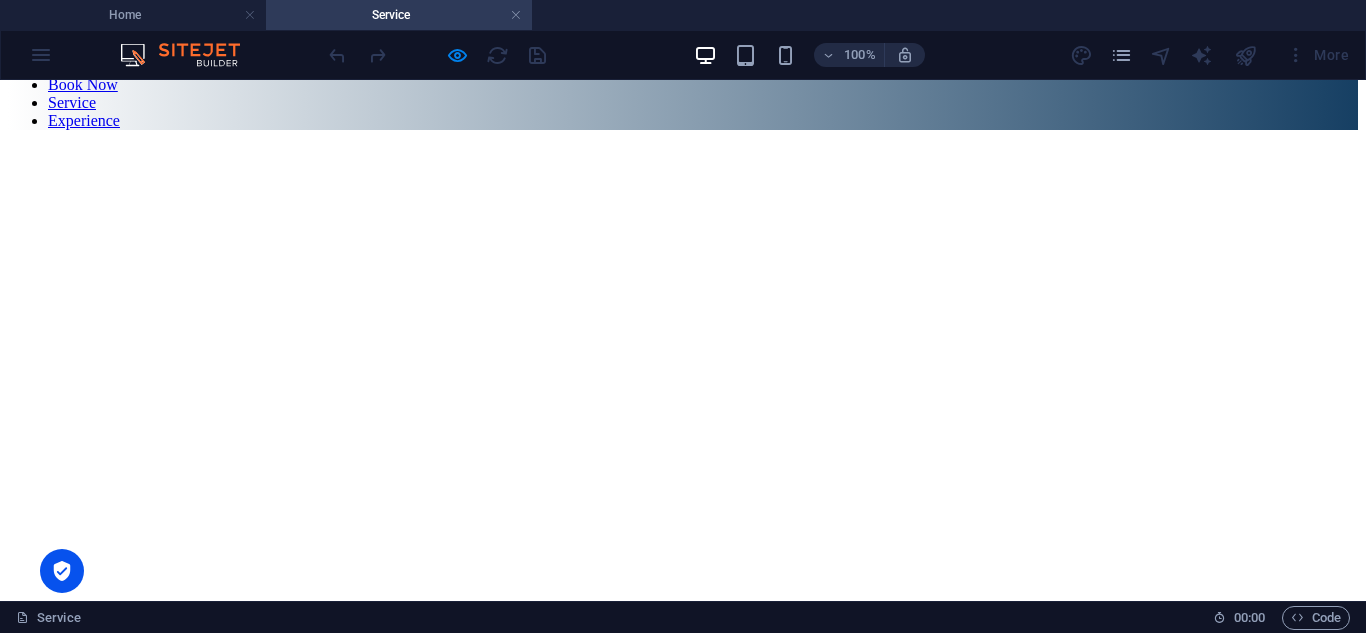 scroll, scrollTop: 327, scrollLeft: 0, axis: vertical 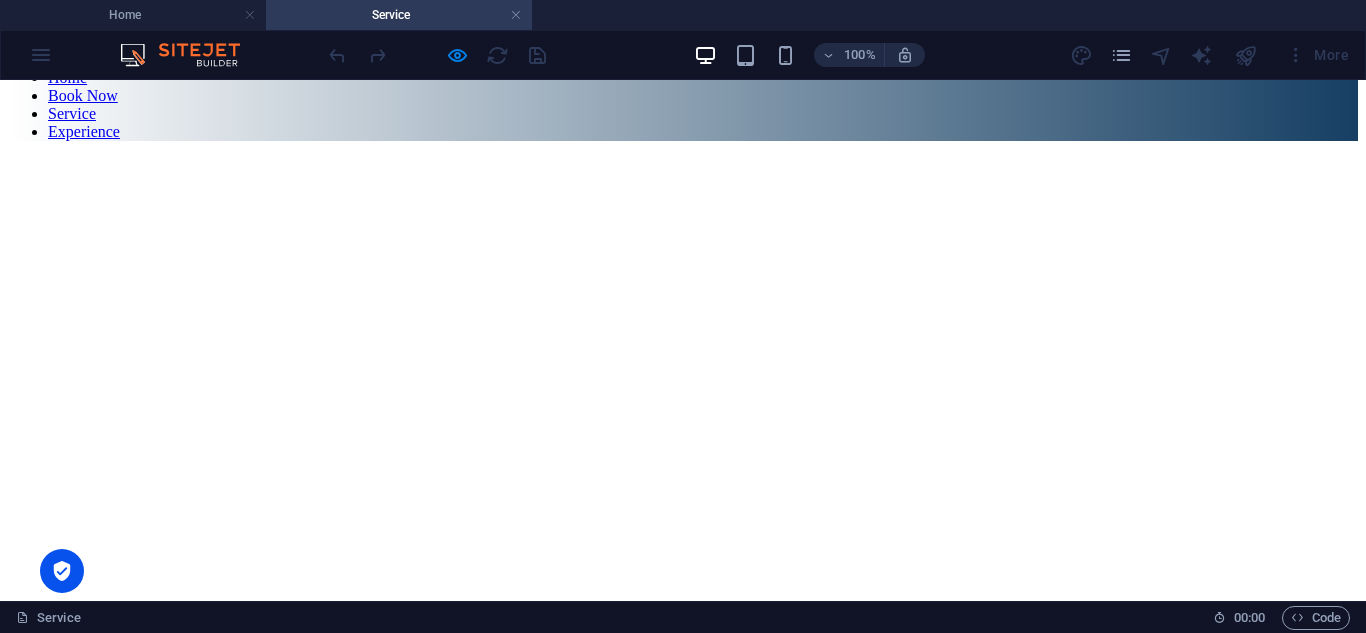 click on "Book Now" at bounding box center (83, 95) 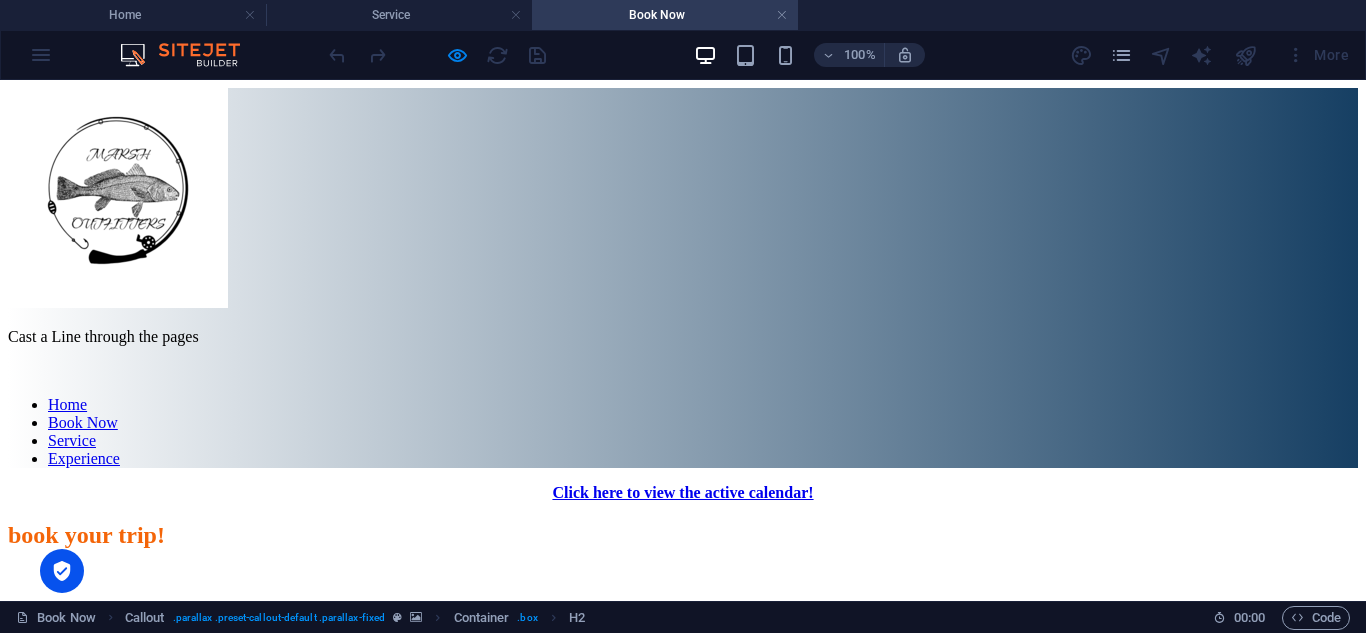 scroll, scrollTop: 0, scrollLeft: 0, axis: both 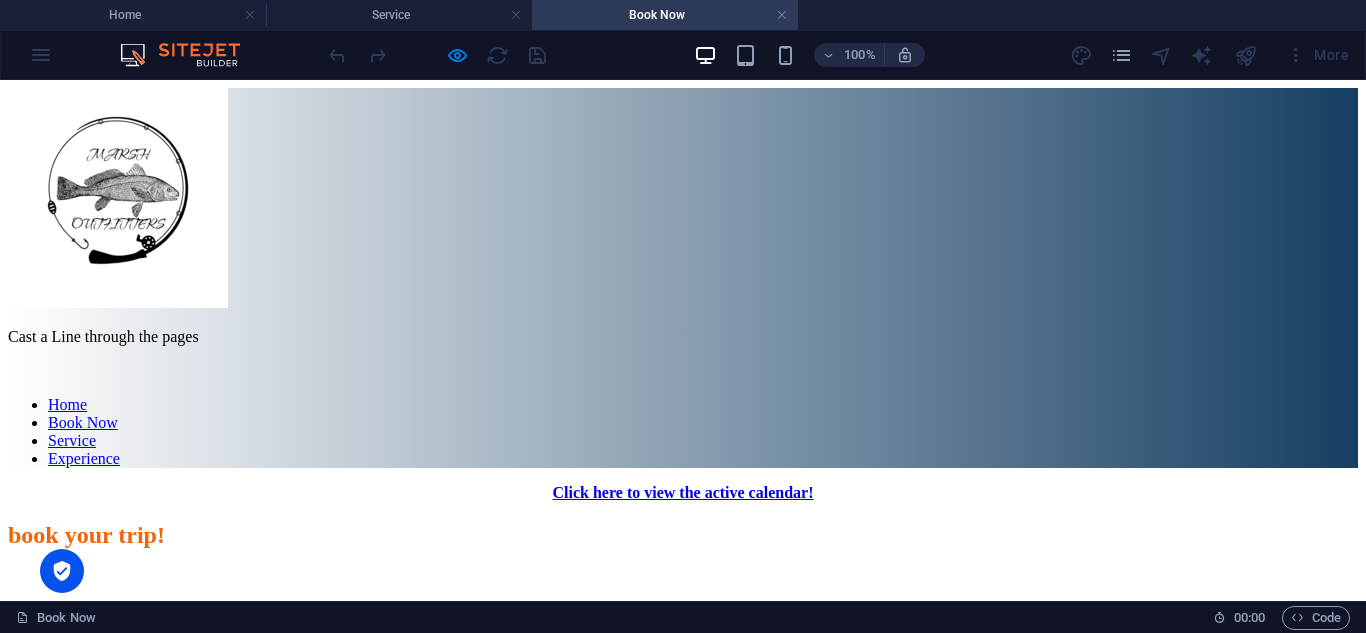 click on "Home Book Now Service Experience" at bounding box center (683, 432) 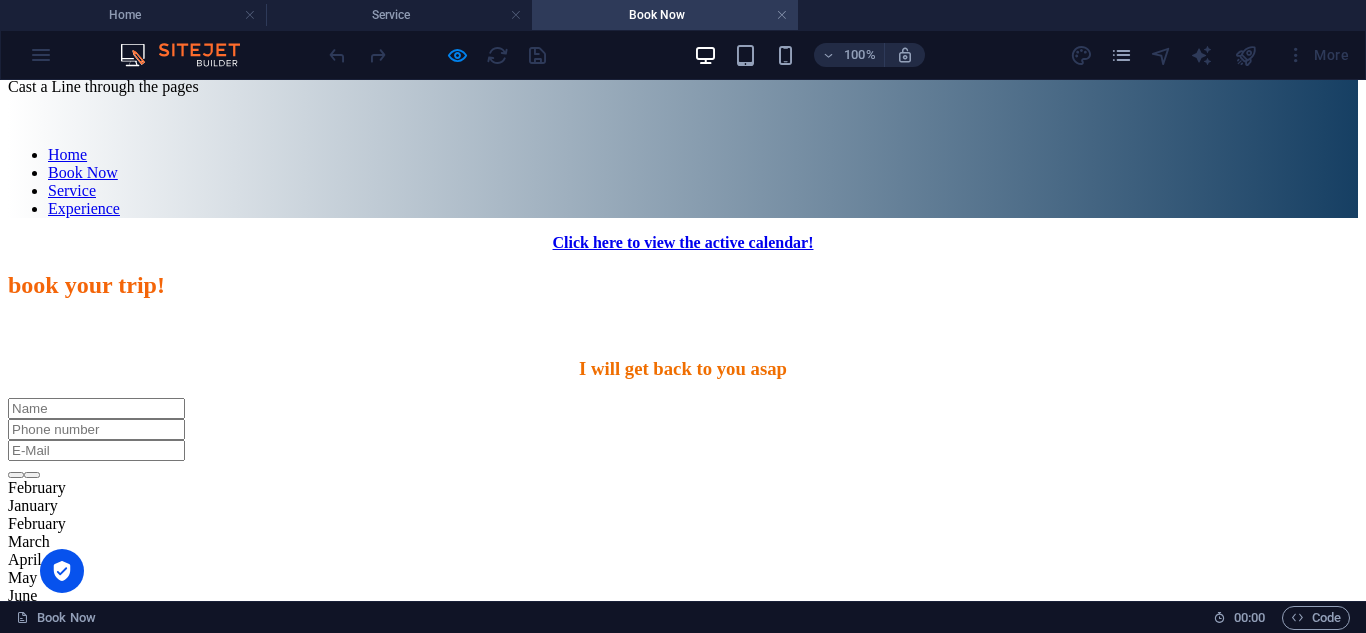 scroll, scrollTop: 0, scrollLeft: 0, axis: both 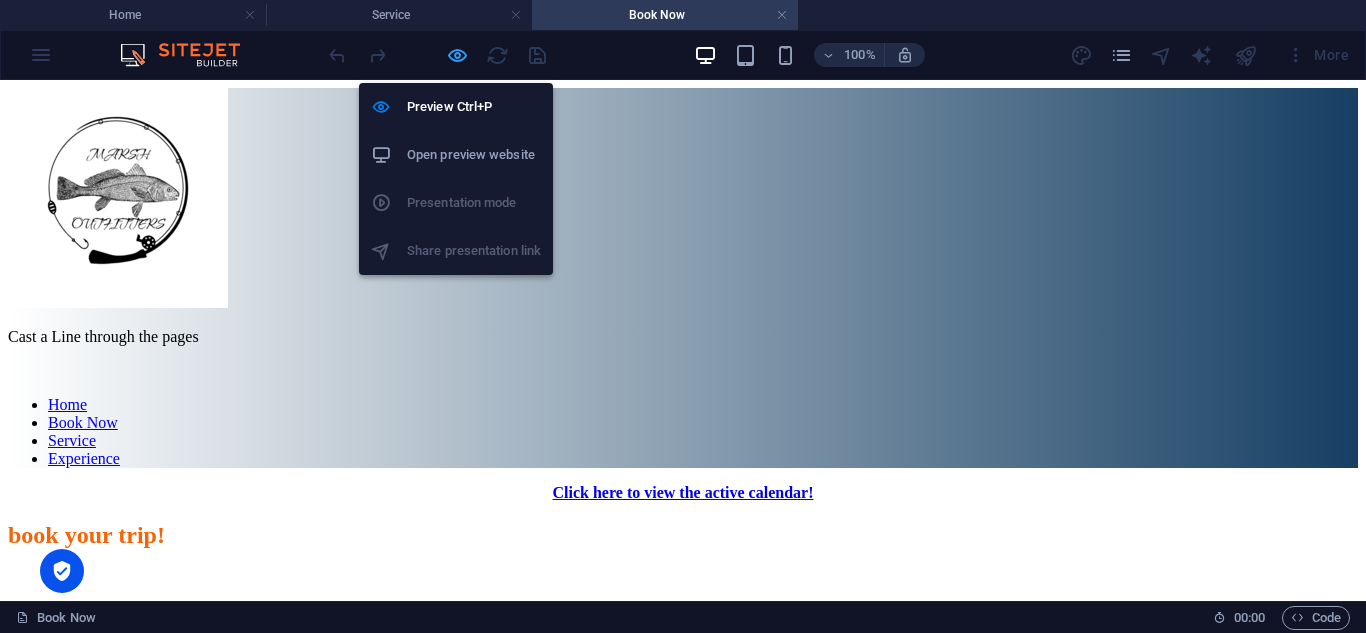 click at bounding box center [457, 55] 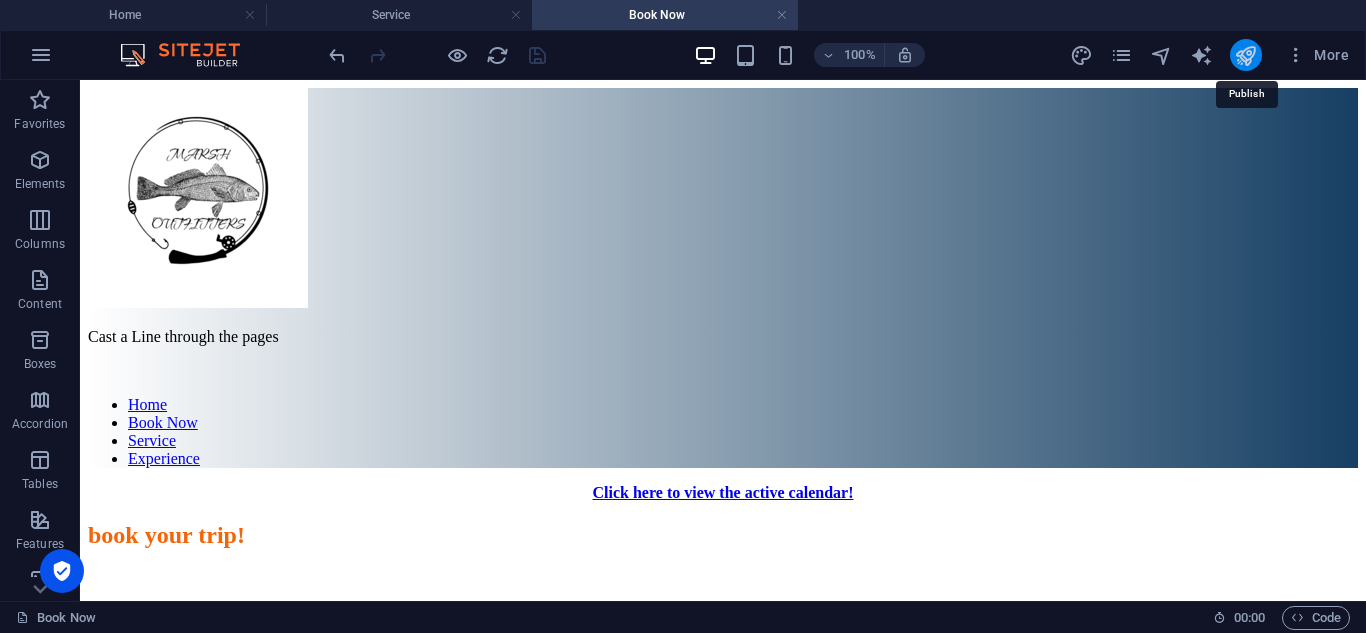 click at bounding box center [1245, 55] 